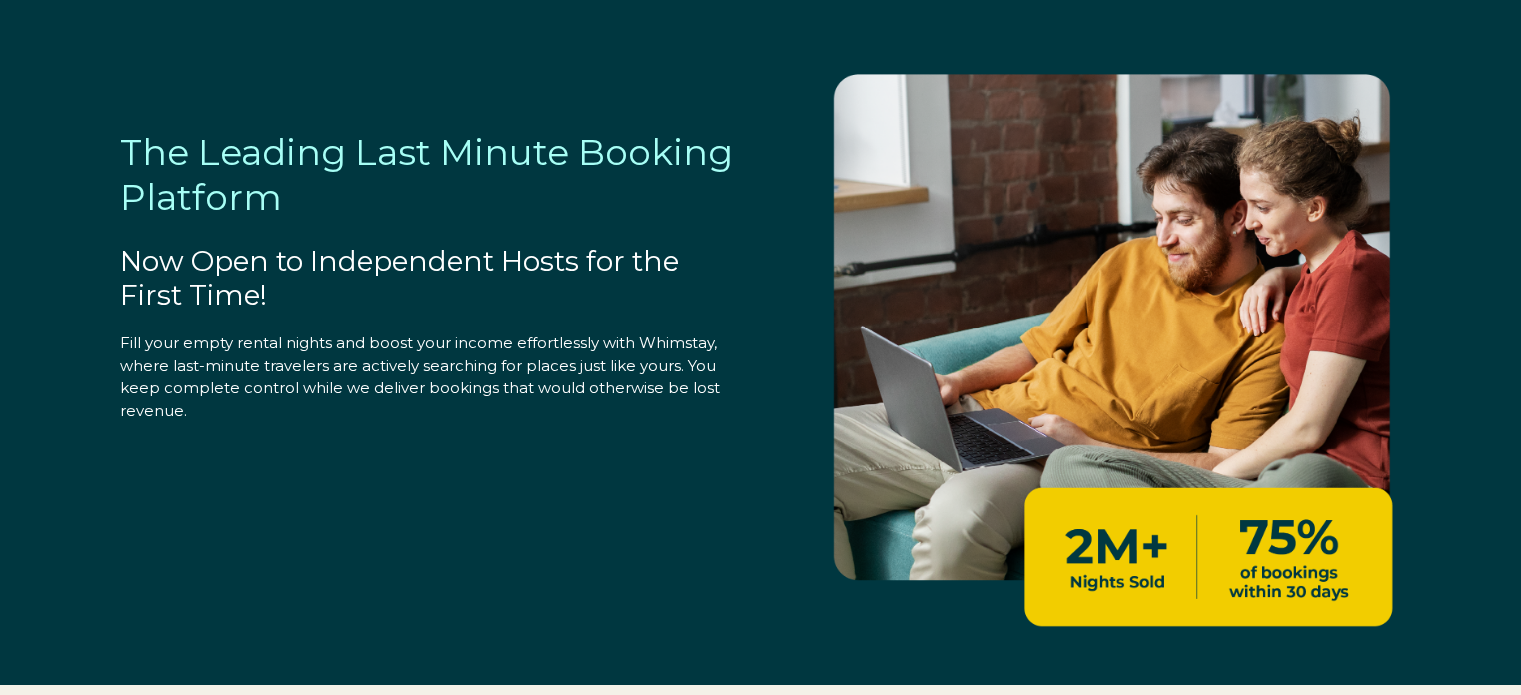 select on "CA" 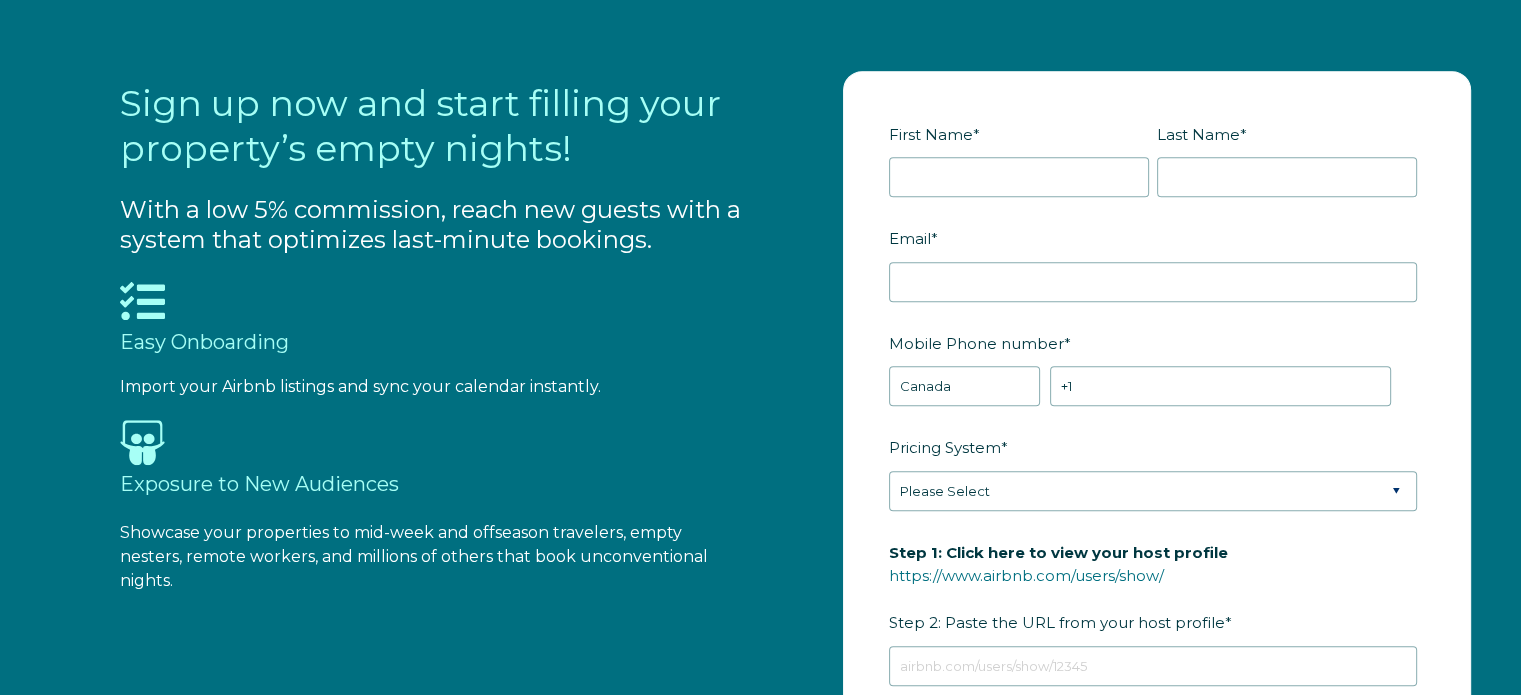 scroll, scrollTop: 2084, scrollLeft: 0, axis: vertical 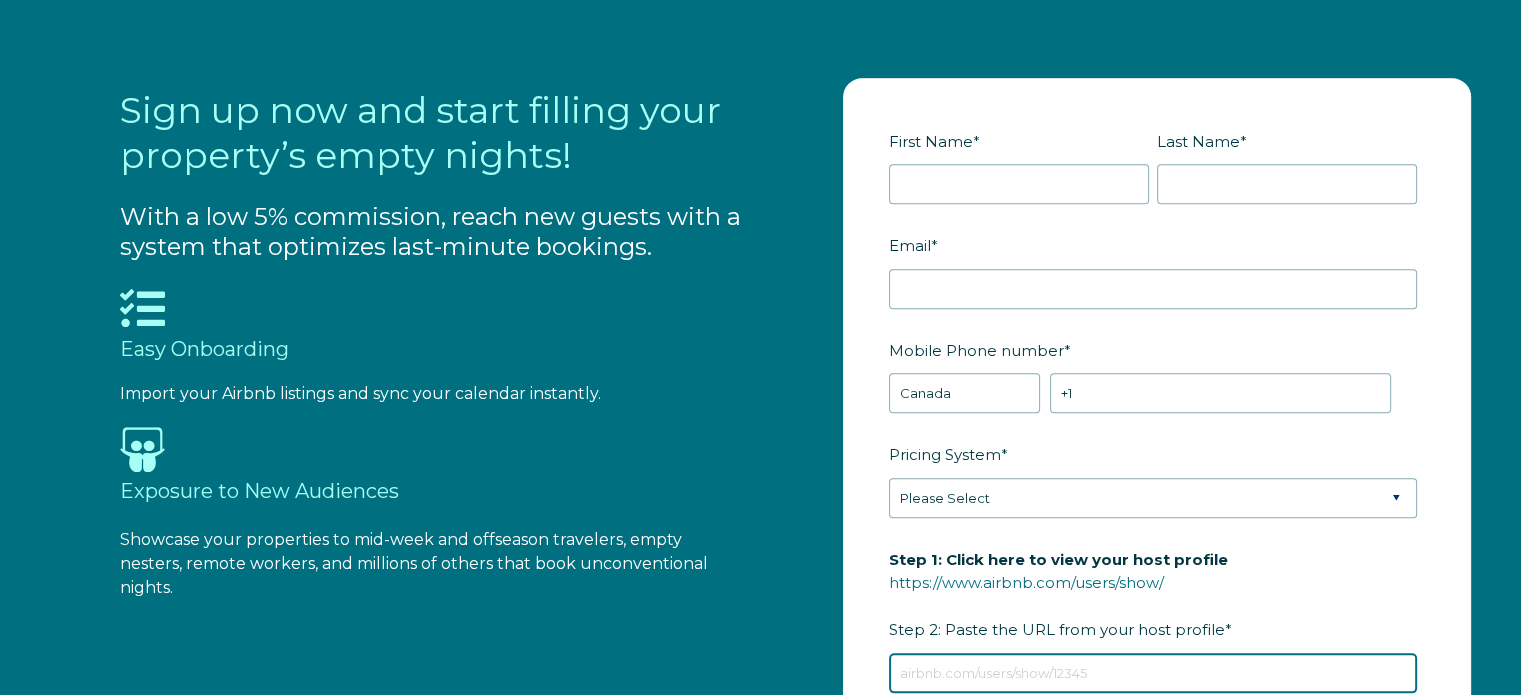 click on "Step 1: Click here to view your host profile         https://www.airbnb.com/users/show/   Step 2: Paste the URL from your host profile *" at bounding box center [1153, 673] 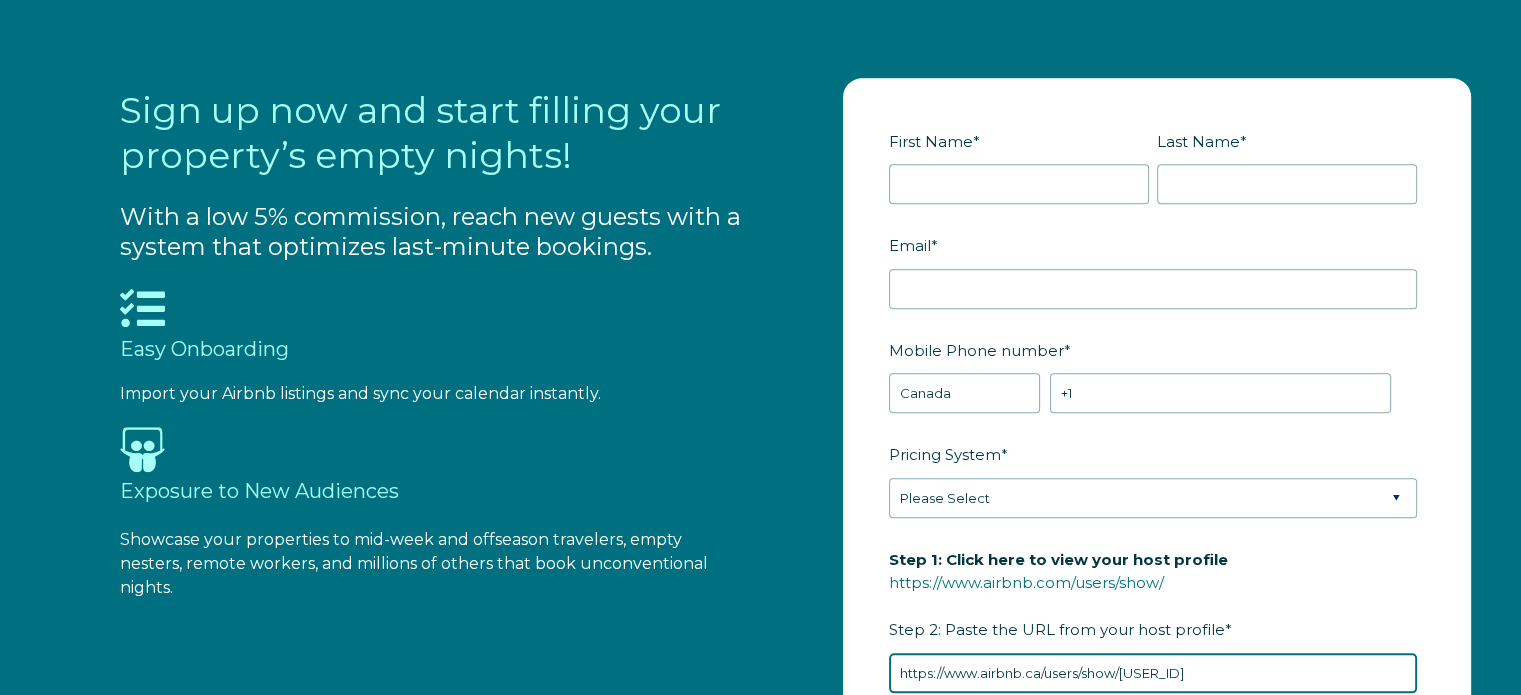 type on "https://www.airbnb.ca/users/show/[ACCOUNT_ID]" 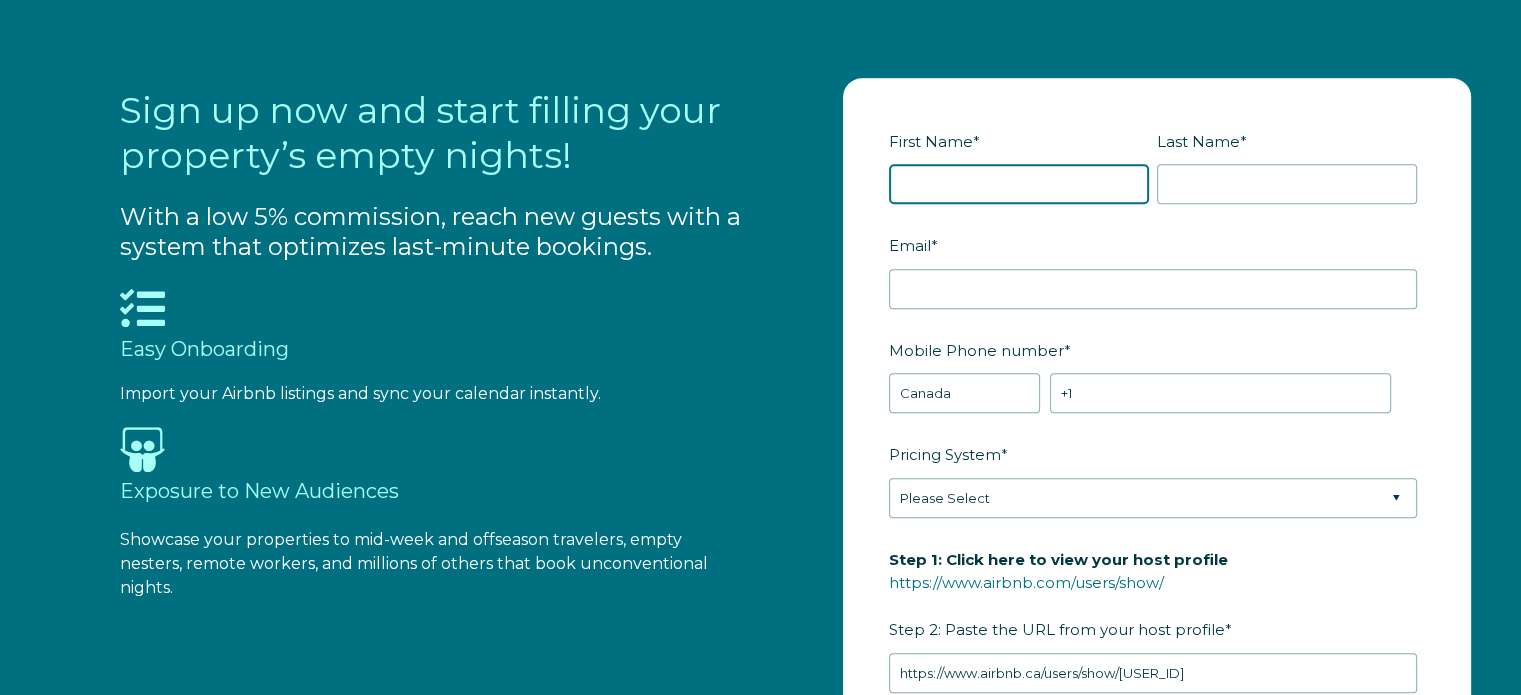 click on "[FIRST] Name *" at bounding box center (1019, 184) 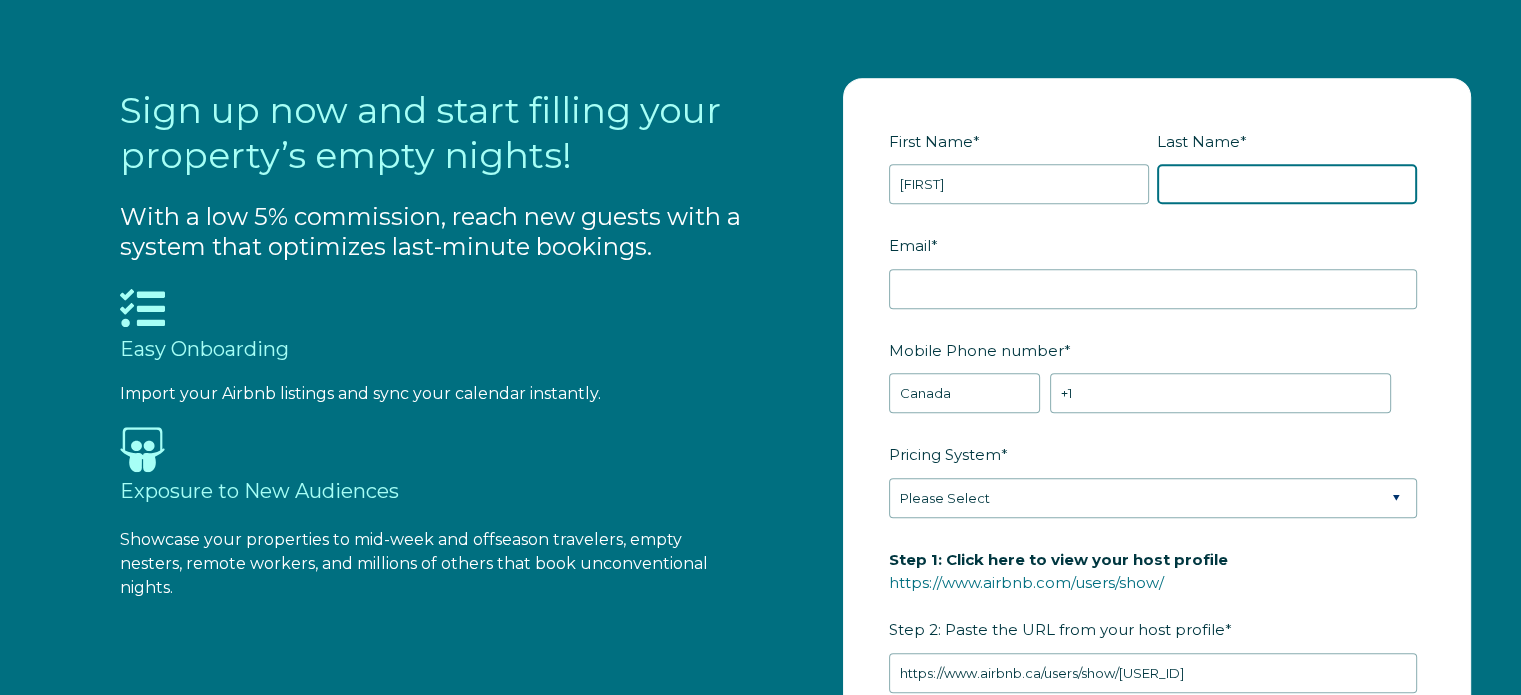 type on "[LAST]" 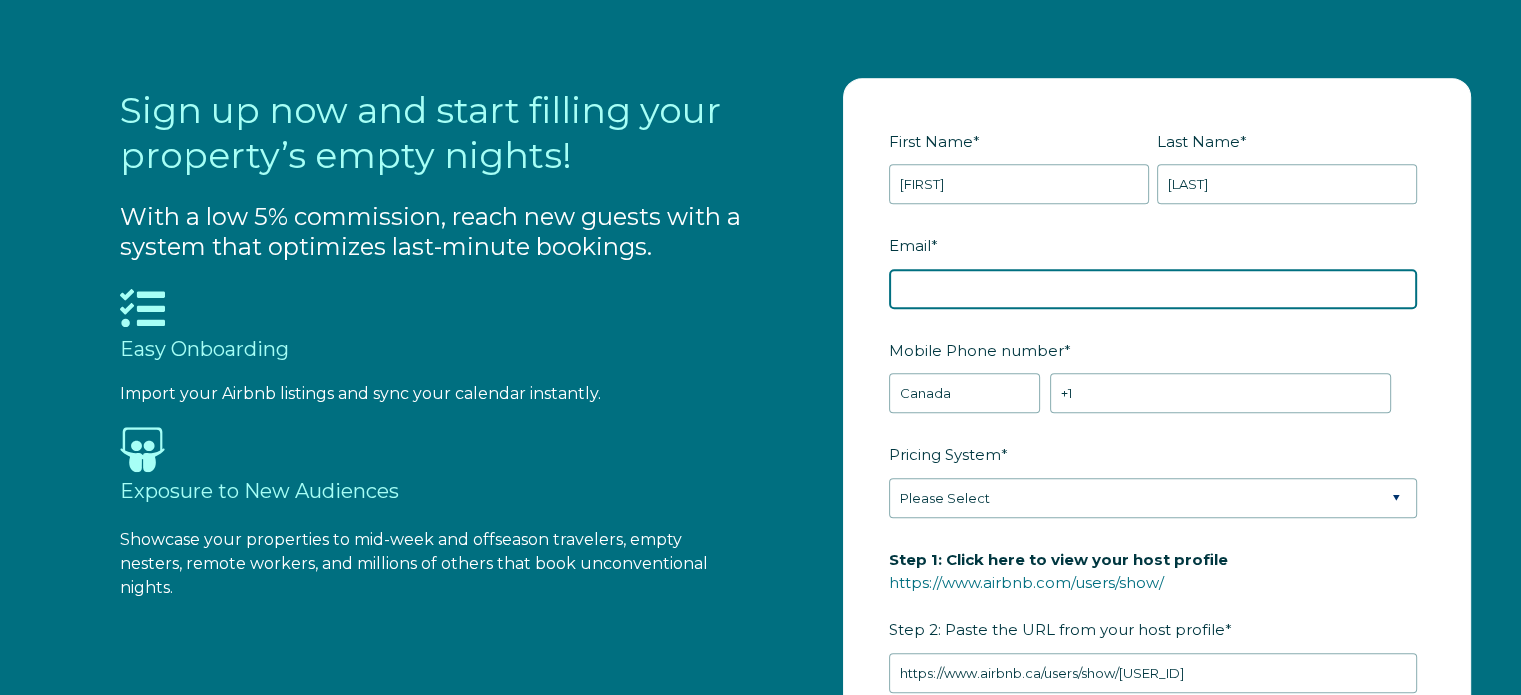 type on "[EMAIL]" 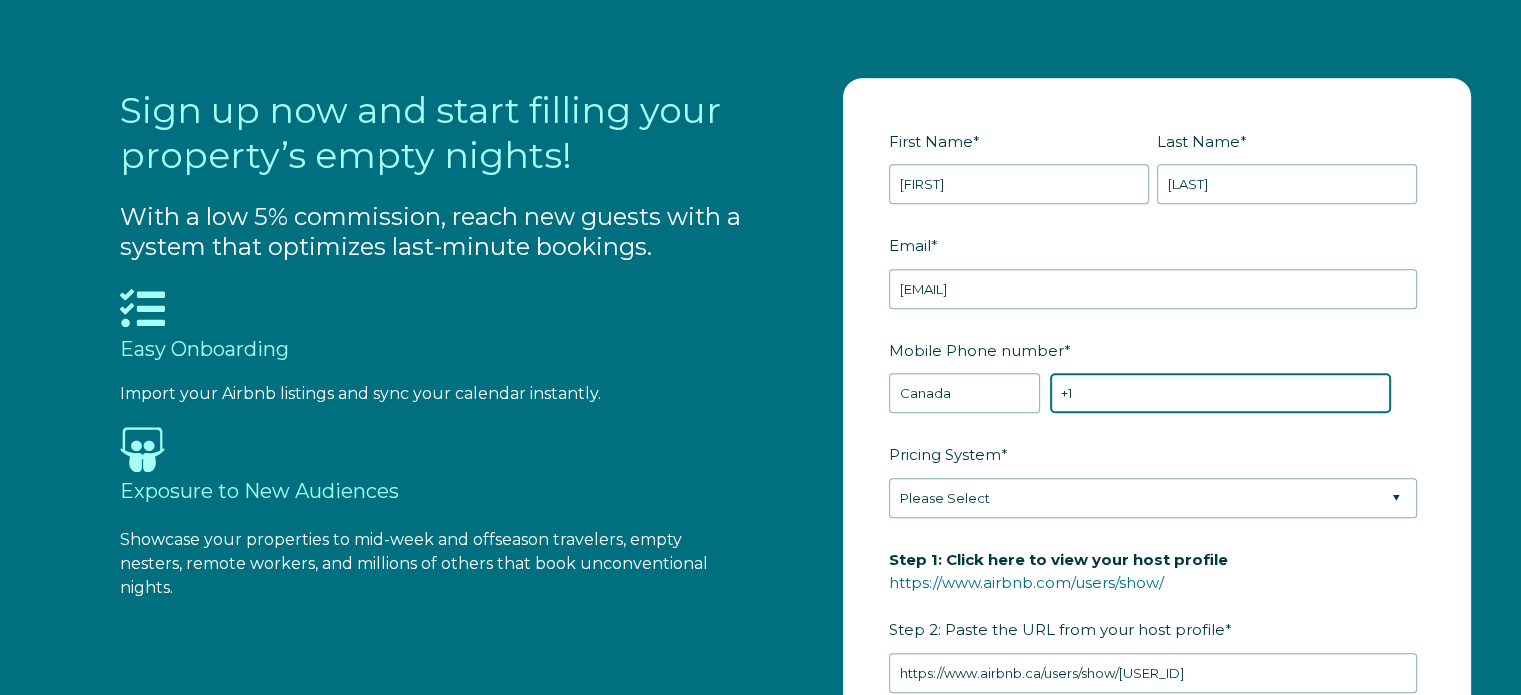 click on "+1" at bounding box center (1220, 393) 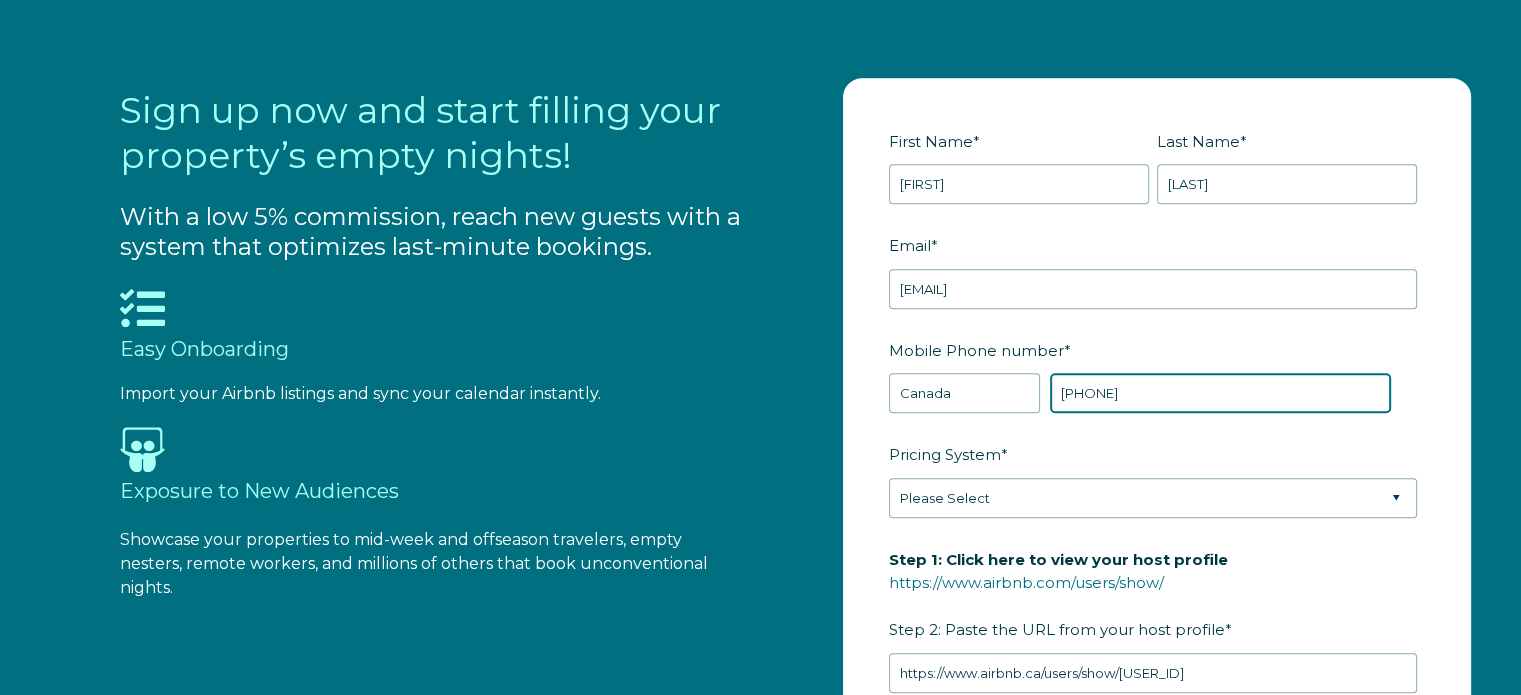 type on "+1 [PHONE]" 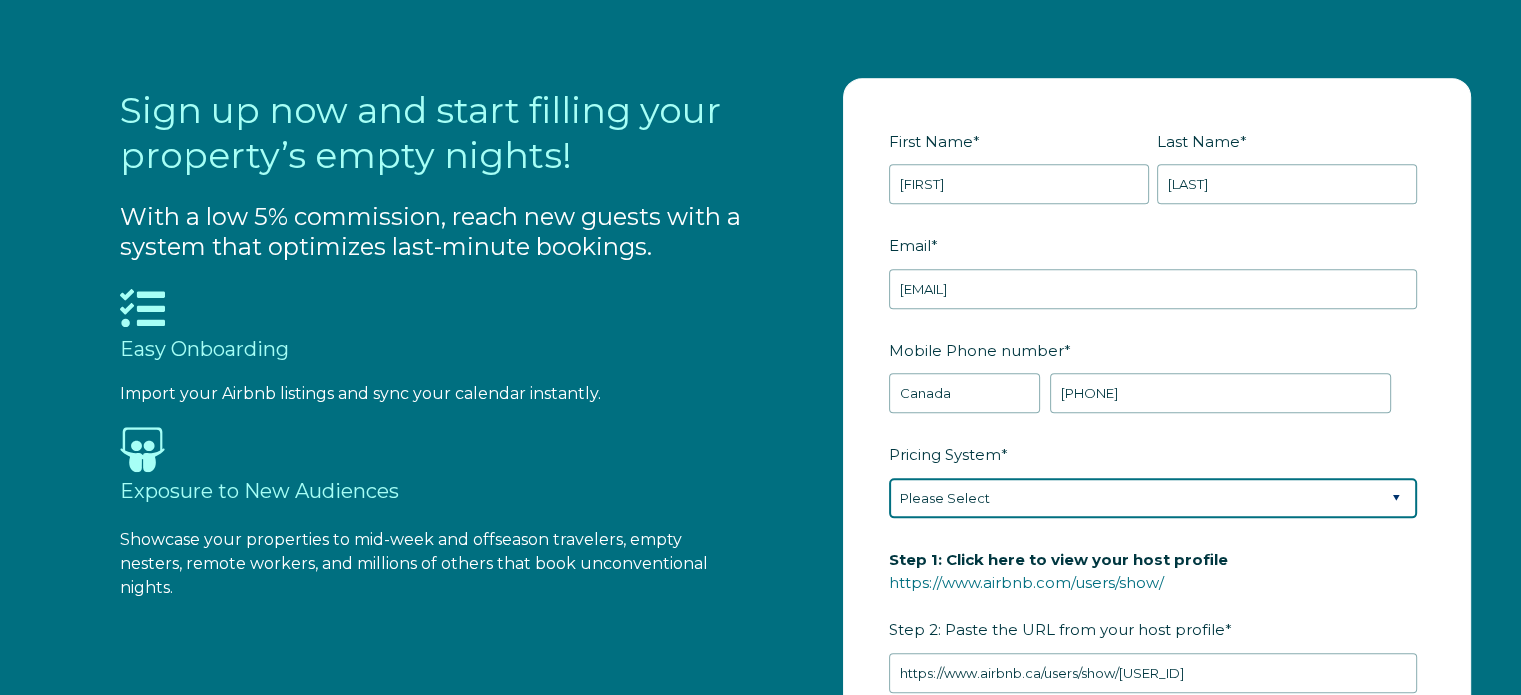 click on "Please Select Manual Airbnb Smart Pricing PriceLabs Wheelhouse Beyond Pricing 3rd Party - Dynamic" at bounding box center [1153, 498] 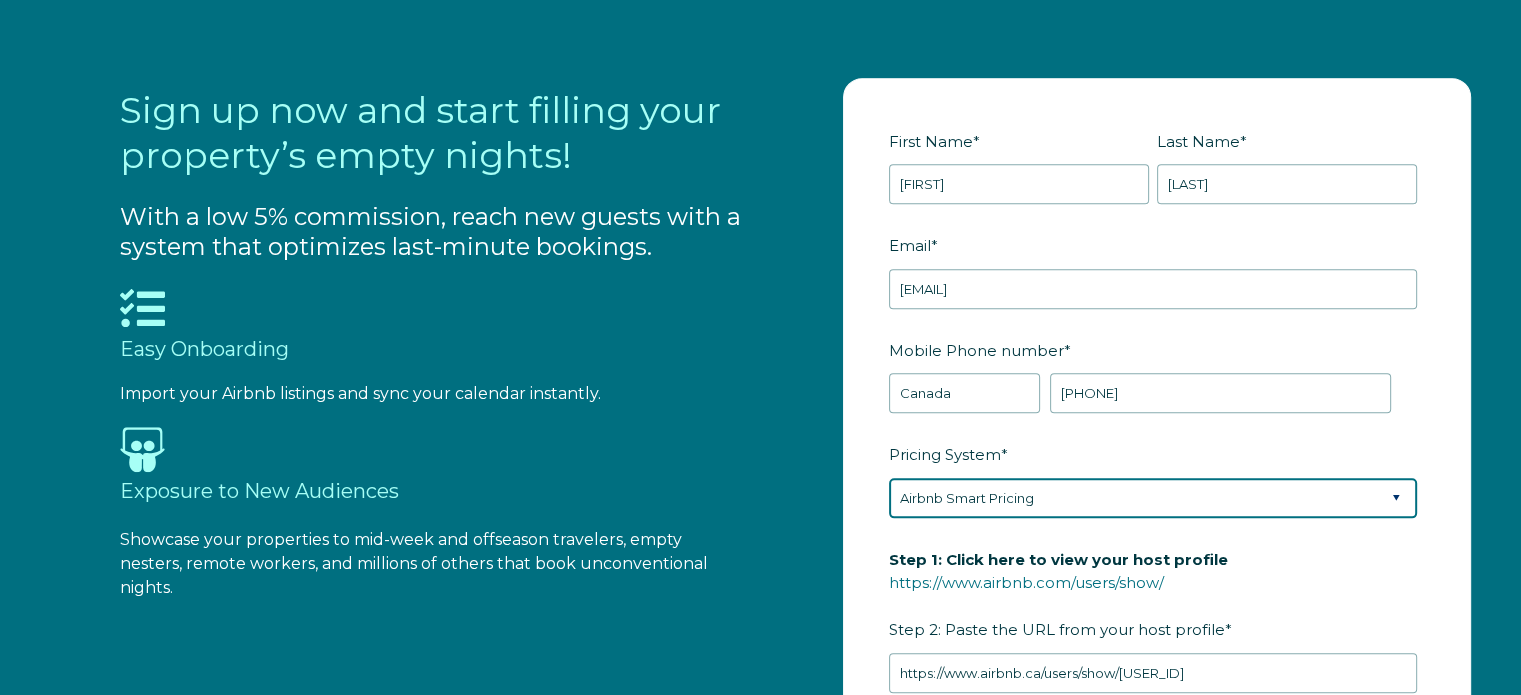 click on "Please Select Manual Airbnb Smart Pricing PriceLabs Wheelhouse Beyond Pricing 3rd Party - Dynamic" at bounding box center (1153, 498) 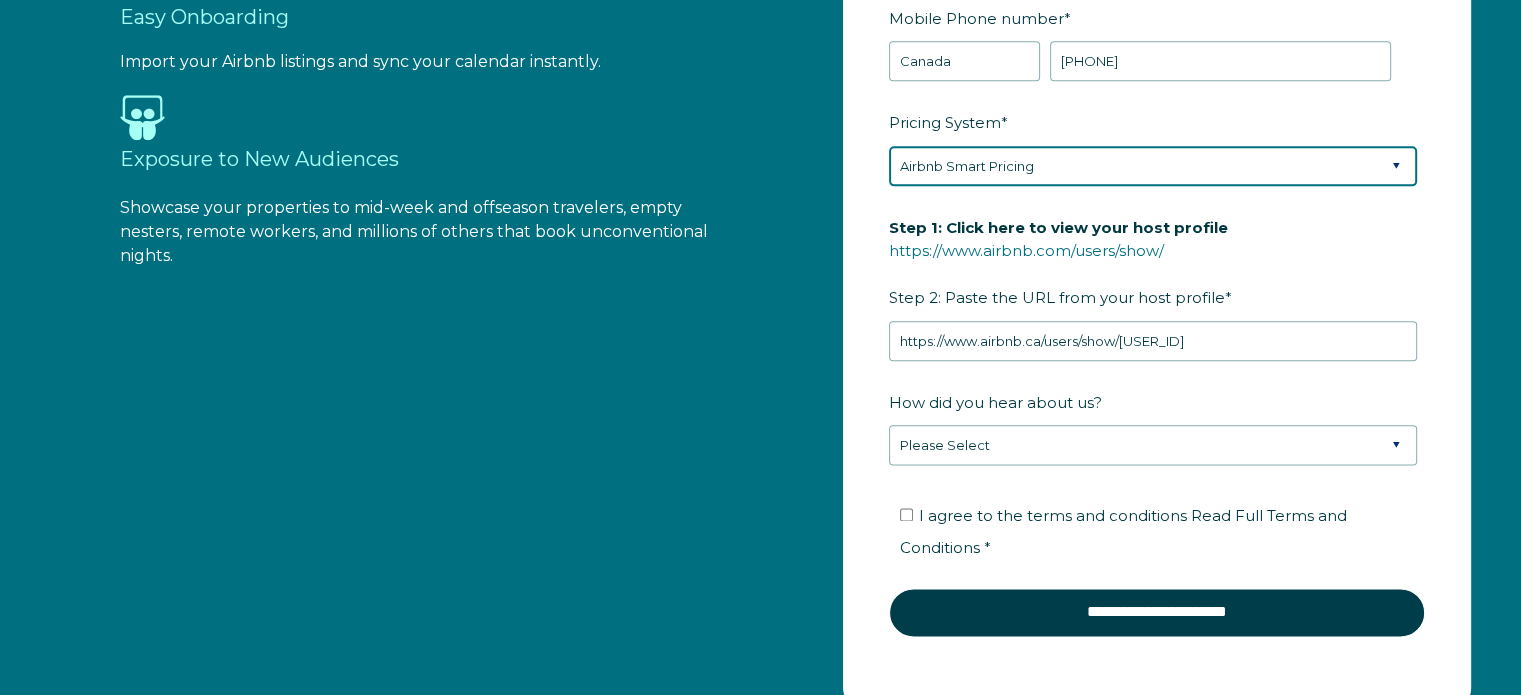 scroll, scrollTop: 2467, scrollLeft: 0, axis: vertical 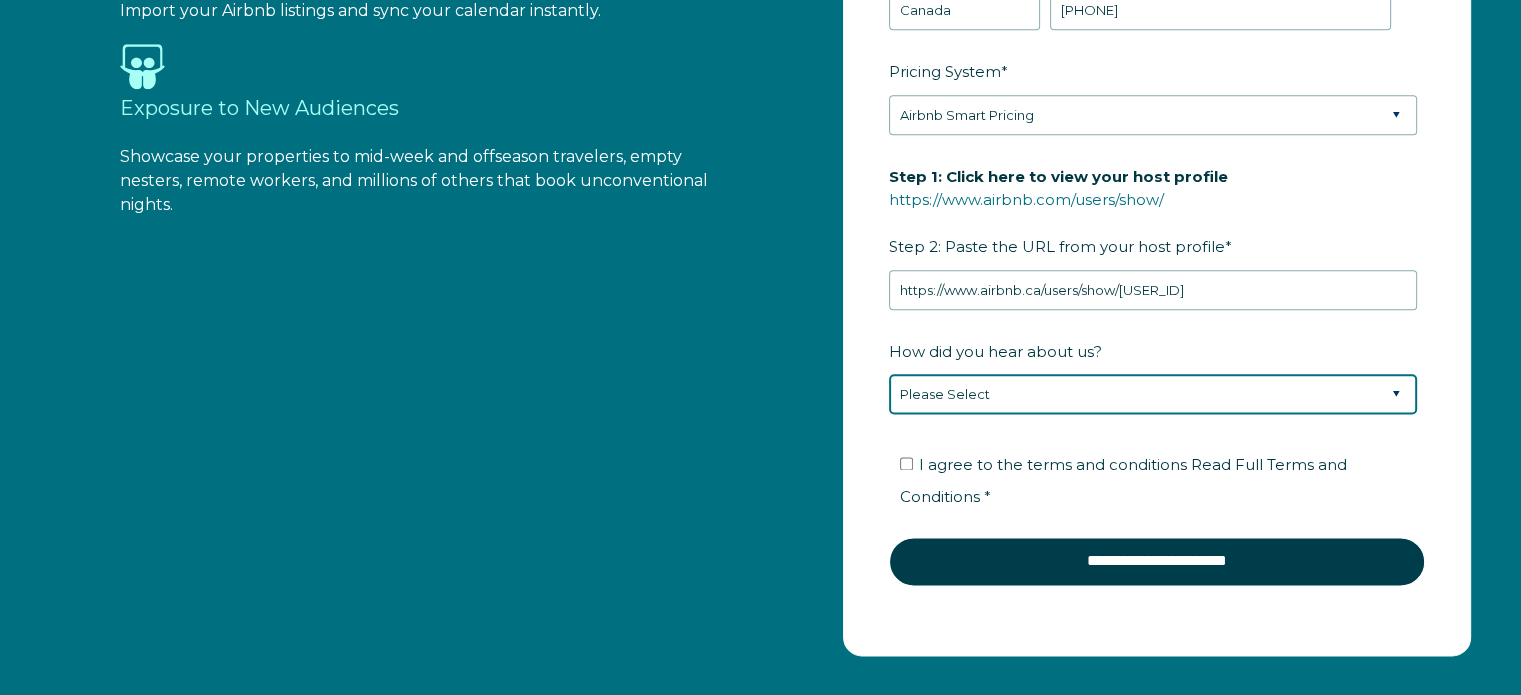 click on "Please Select Found Whimstay through a Google search Direct outreach from a Whimstay team member Saw Whimstay on social media Referred by a friend, colleague, or partner Discovered Whimstay at an event or conference Heard about Whimstay on a podcast Other" at bounding box center [1153, 394] 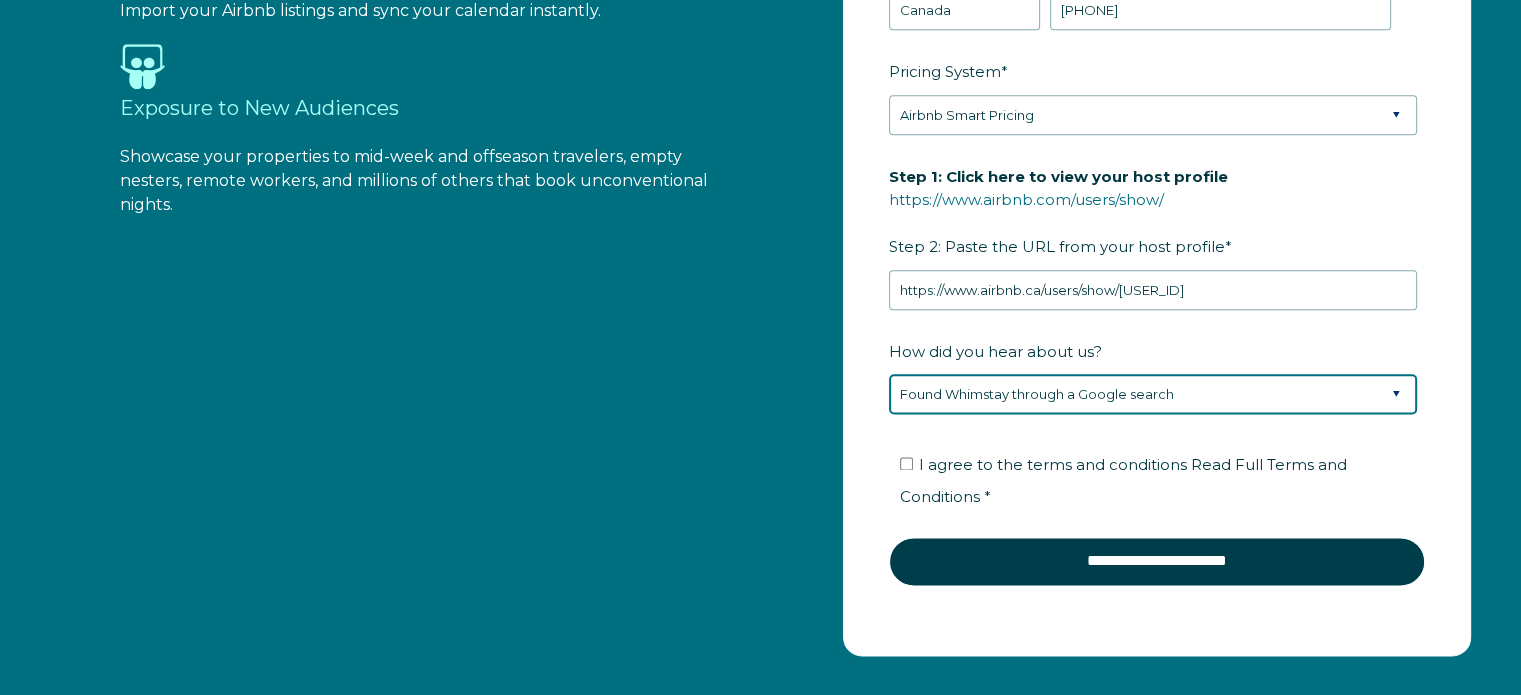 click on "Please Select Found Whimstay through a Google search Direct outreach from a Whimstay team member Saw Whimstay on social media Referred by a friend, colleague, or partner Discovered Whimstay at an event or conference Heard about Whimstay on a podcast Other" at bounding box center (1153, 394) 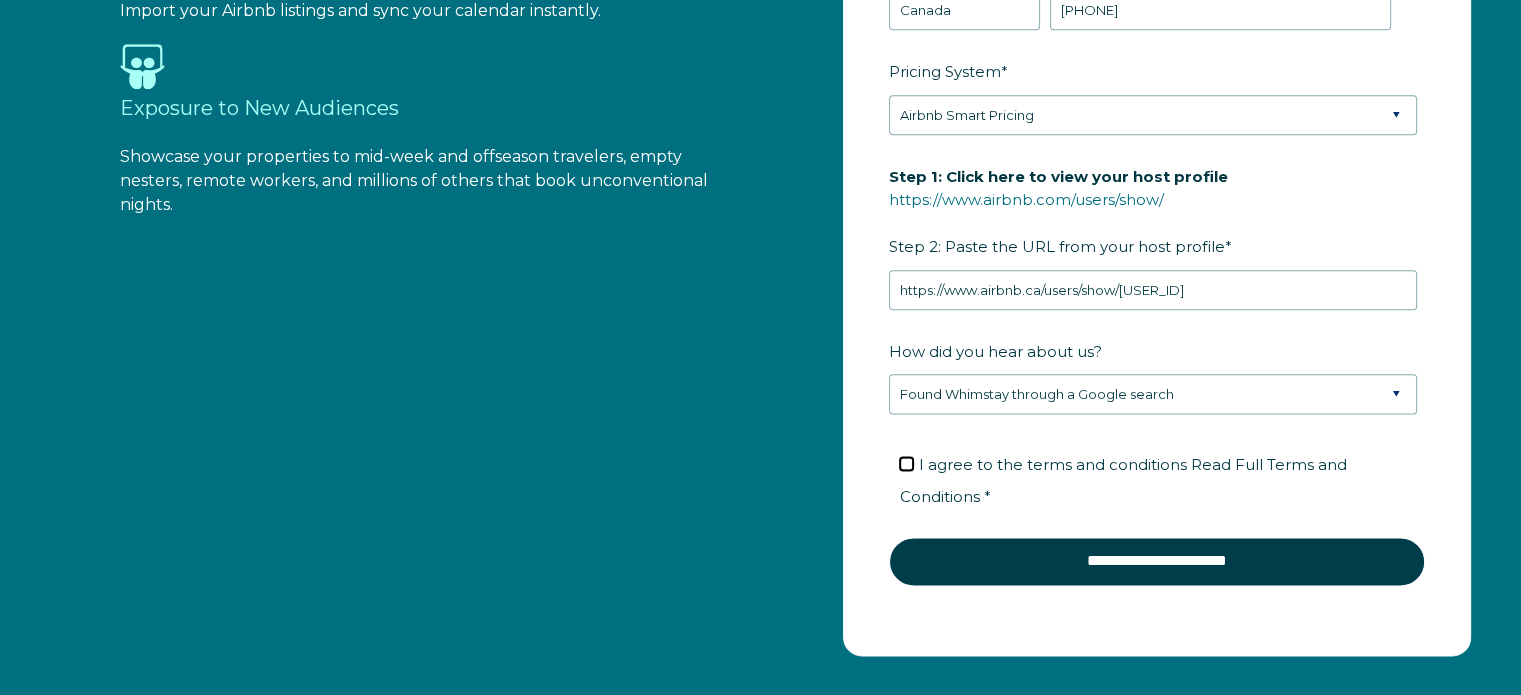 click on "I agree to the terms and conditions        Read Full Terms and Conditions     *" at bounding box center (906, 463) 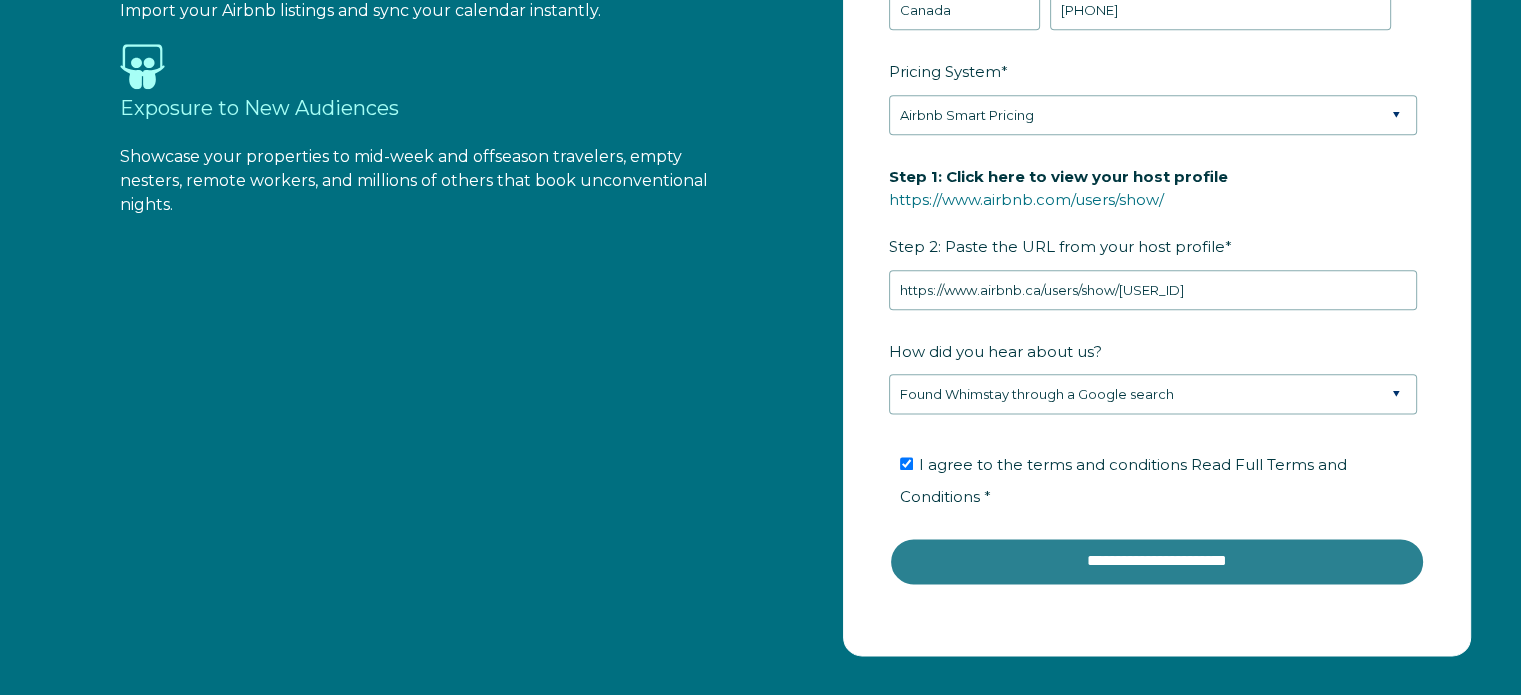 click on "**********" at bounding box center [1157, 561] 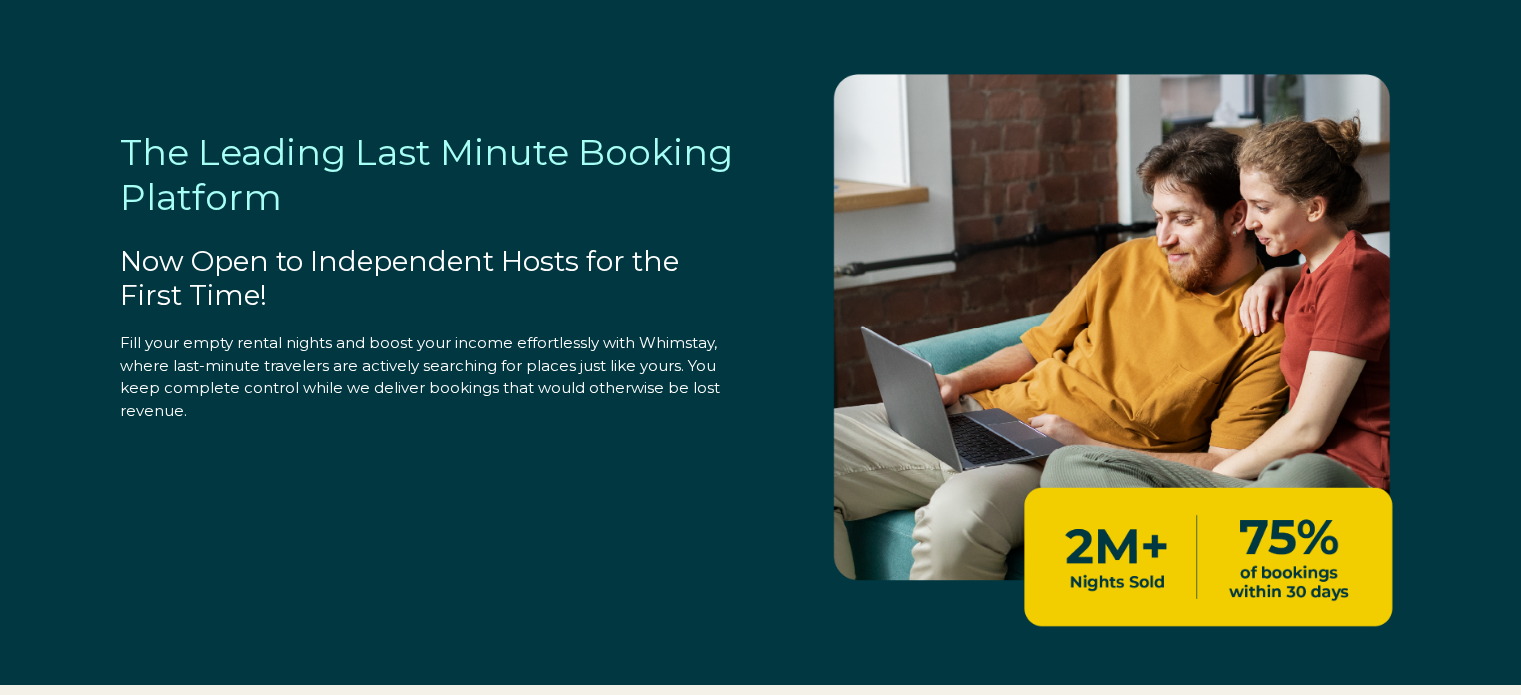 scroll, scrollTop: 0, scrollLeft: 0, axis: both 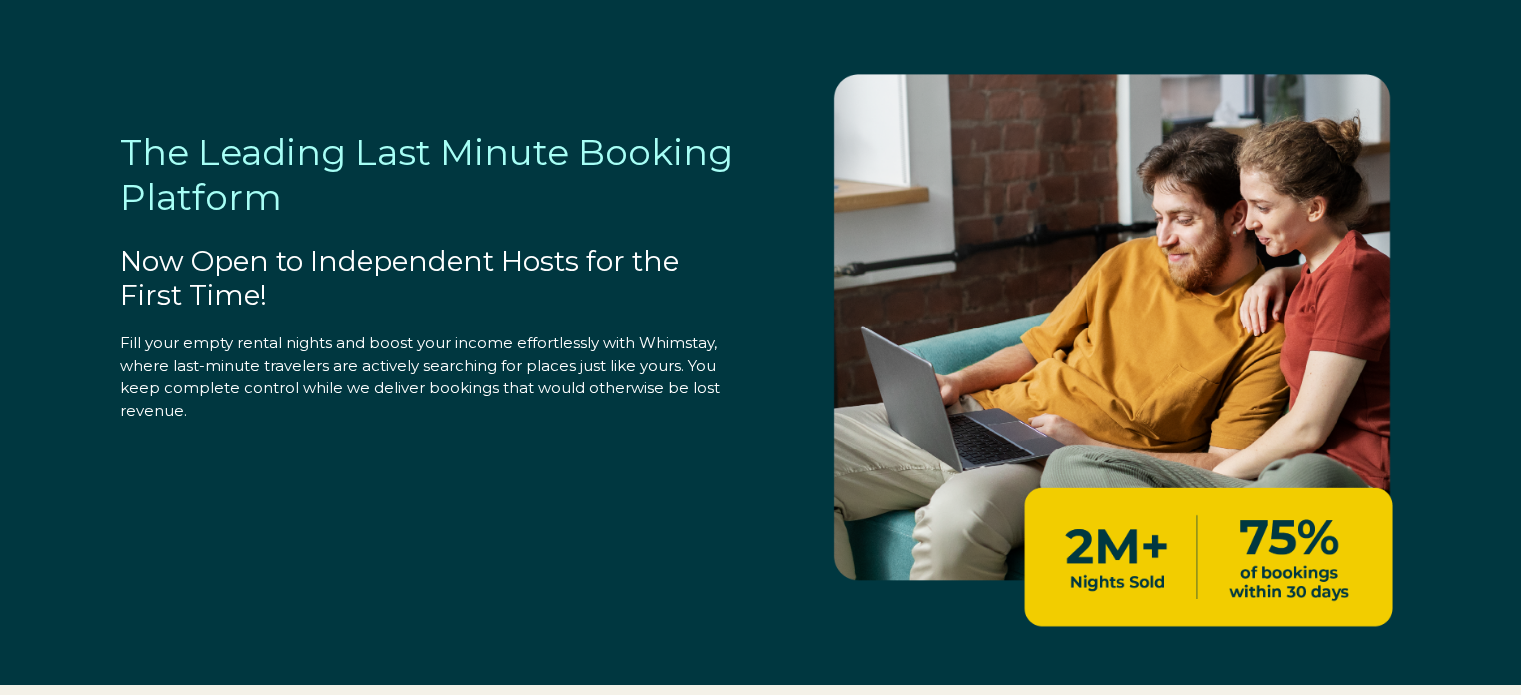 select on "CA" 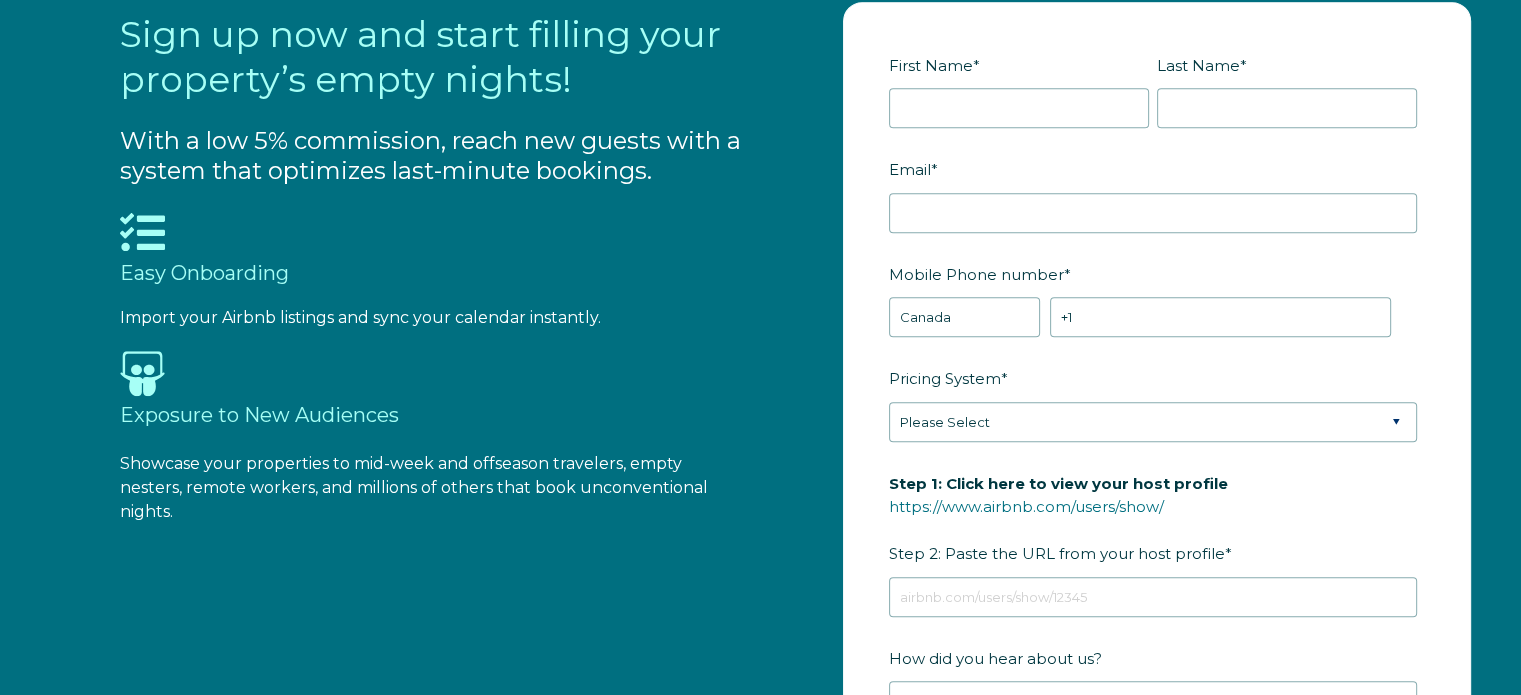 scroll, scrollTop: 2060, scrollLeft: 0, axis: vertical 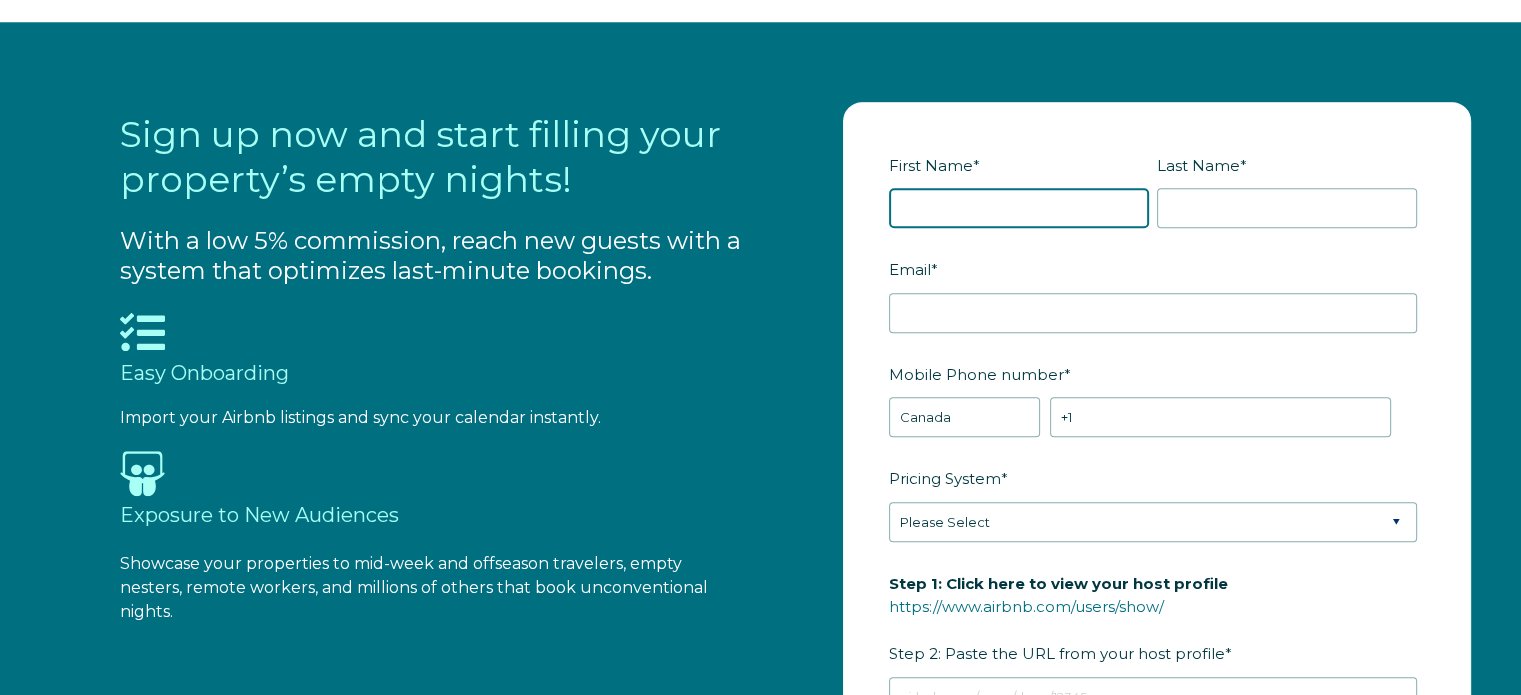 click on "[FIRST] Name *" at bounding box center (1019, 208) 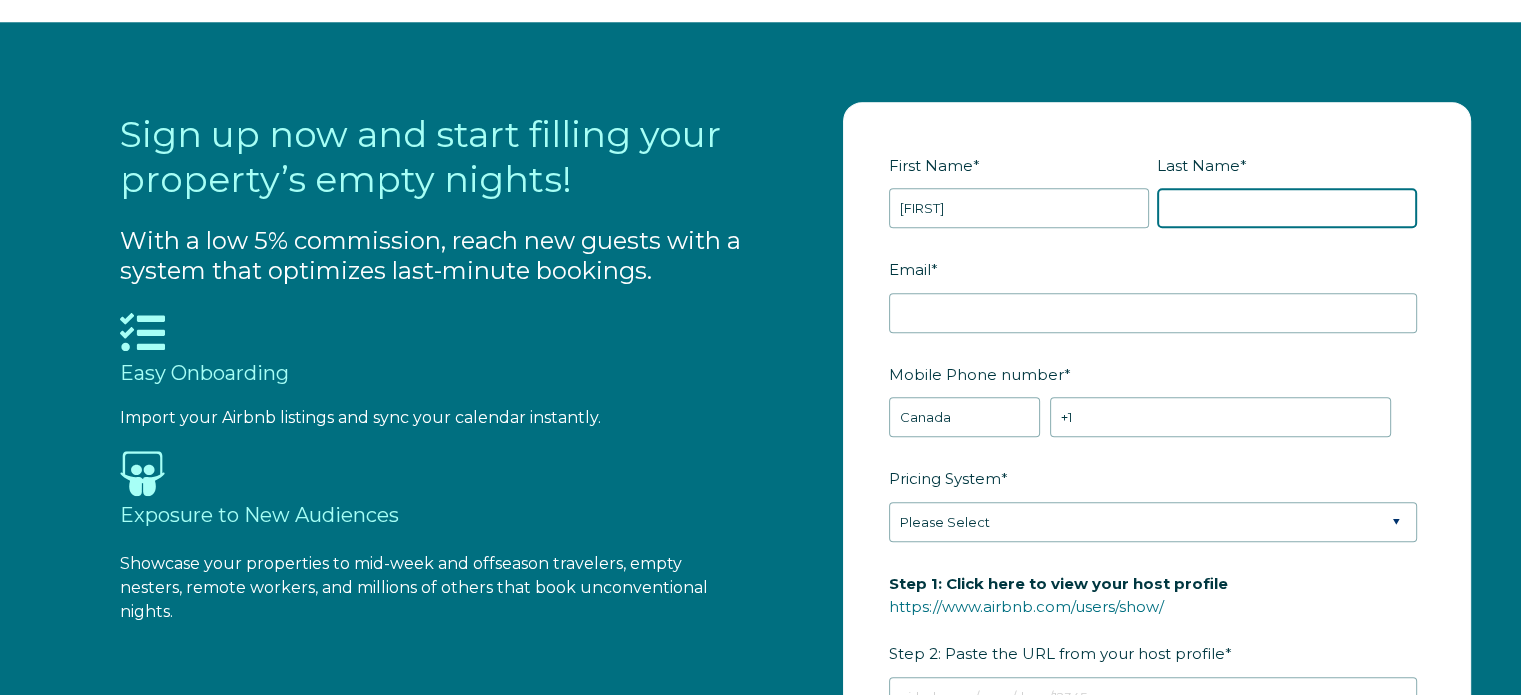 type on "[LAST]" 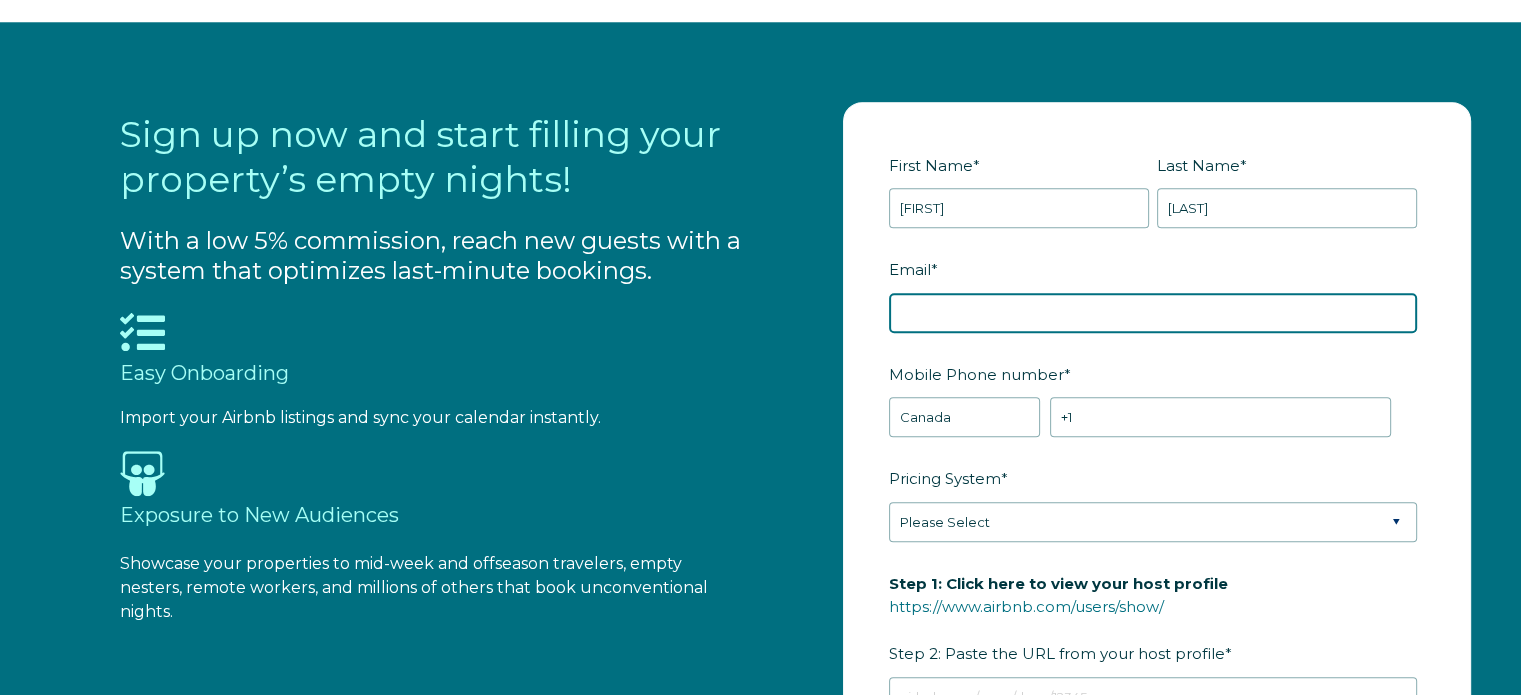 type on "[EMAIL]" 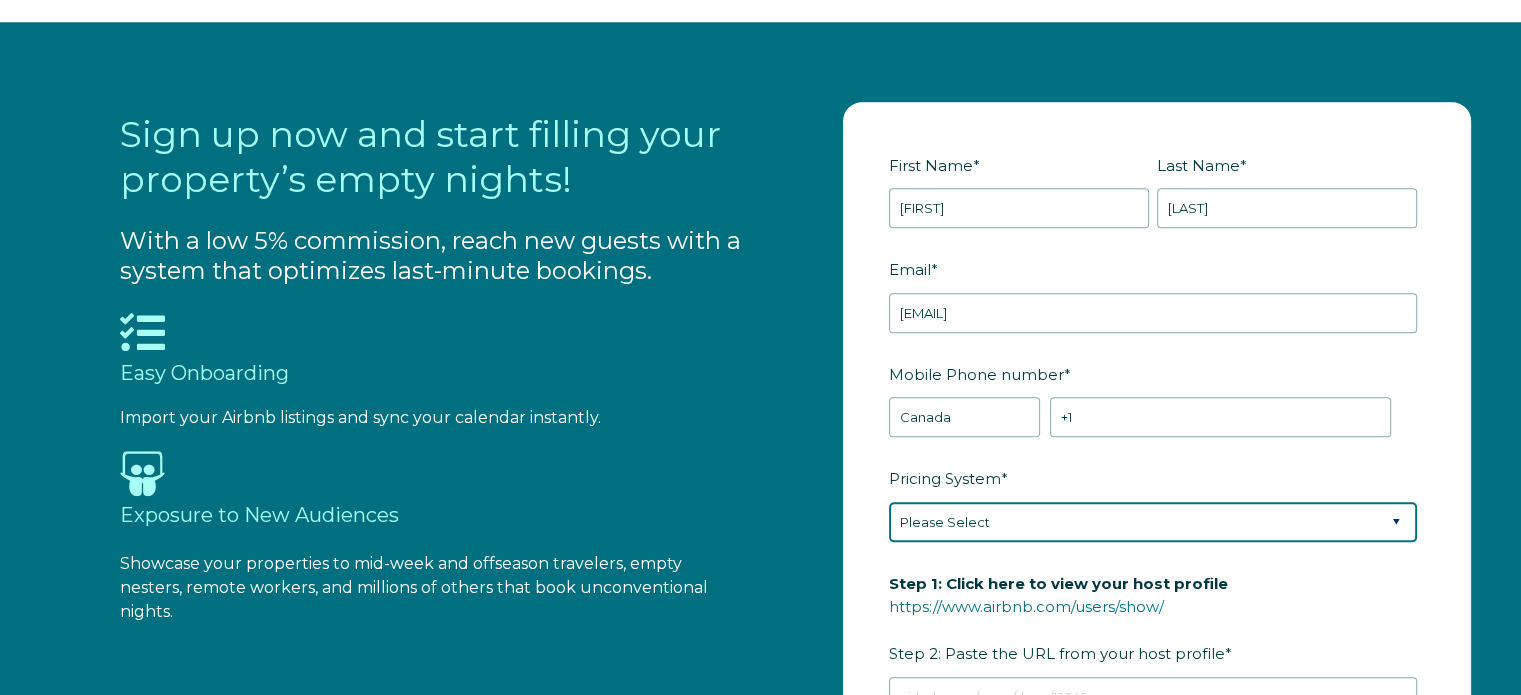 click on "Please Select Manual Airbnb Smart Pricing PriceLabs Wheelhouse Beyond Pricing 3rd Party - Dynamic" at bounding box center [1153, 522] 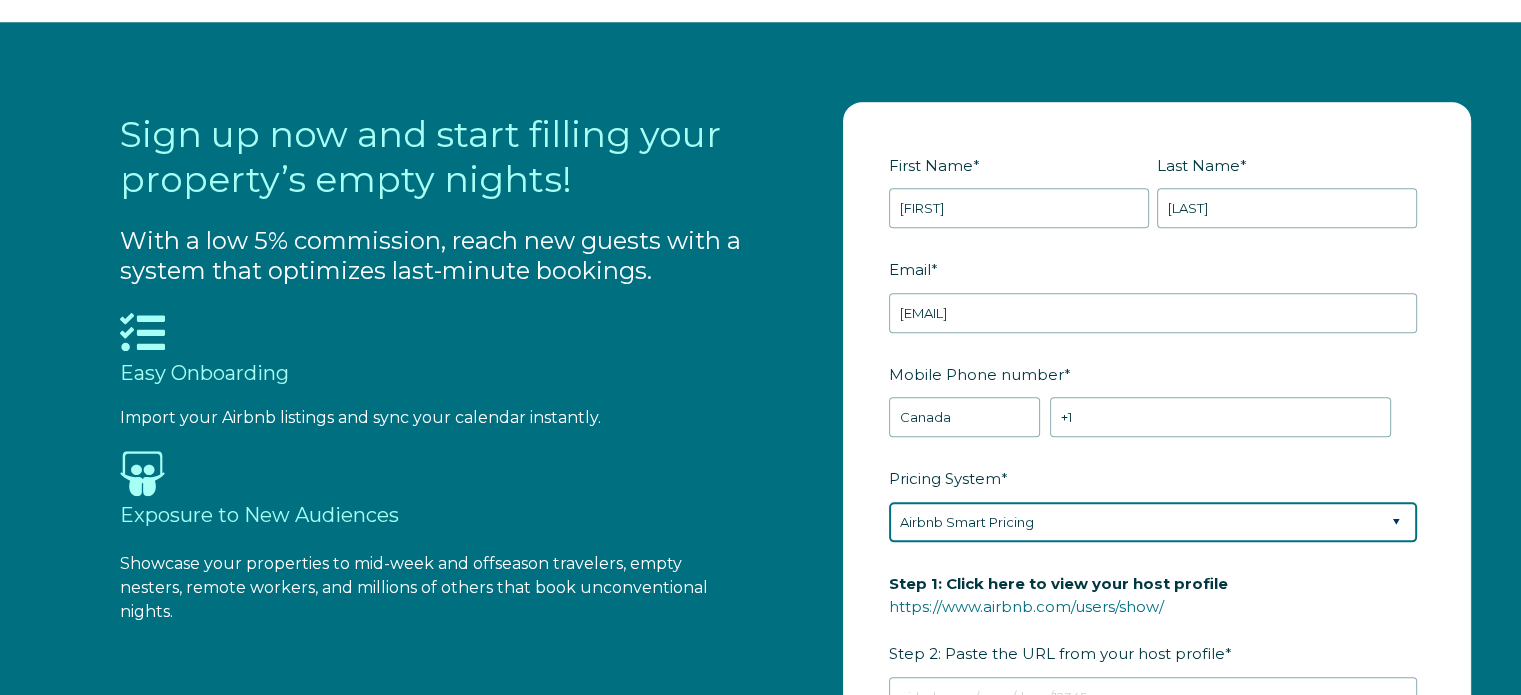 click on "Please Select Manual Airbnb Smart Pricing PriceLabs Wheelhouse Beyond Pricing 3rd Party - Dynamic" at bounding box center (1153, 522) 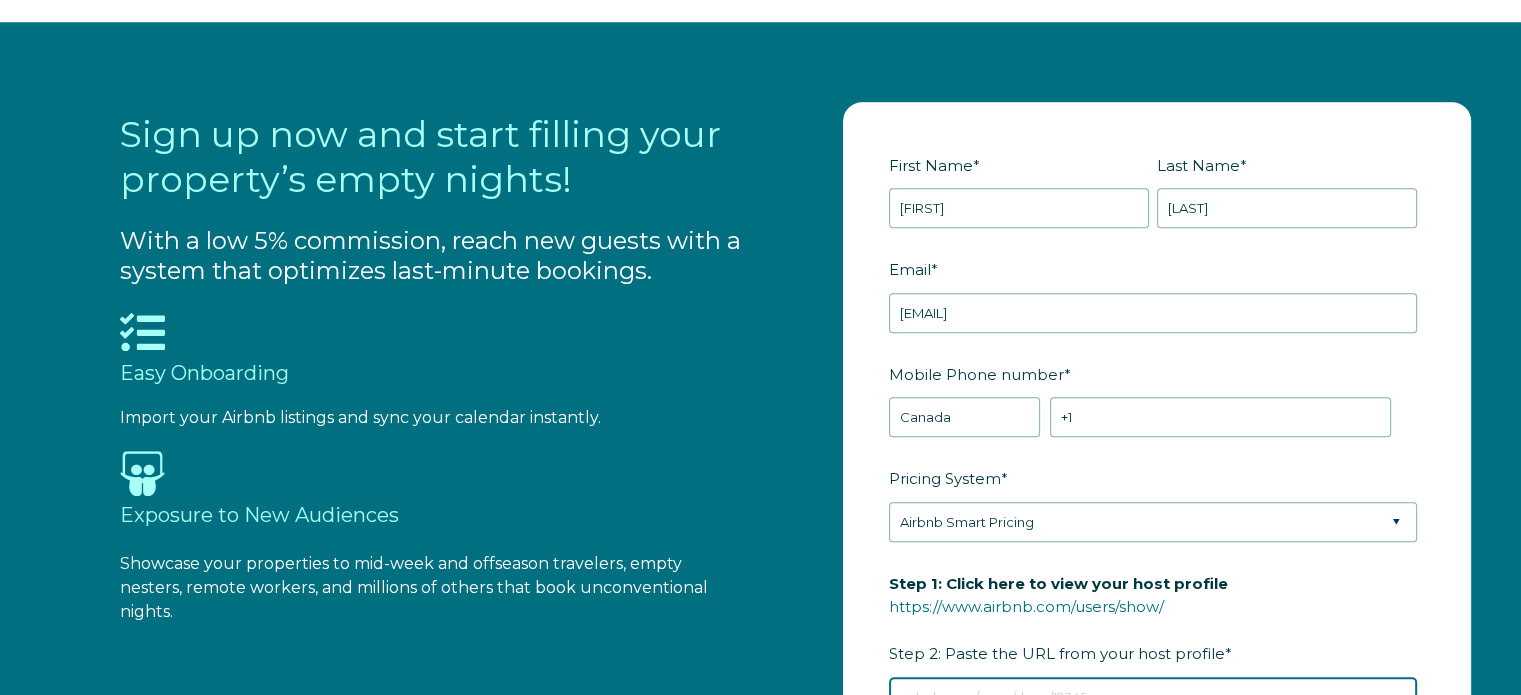 click on "Step 1: Click here to view your host profile         https://www.airbnb.com/users/show/   Step 2: Paste the URL from your host profile *" at bounding box center (1153, 697) 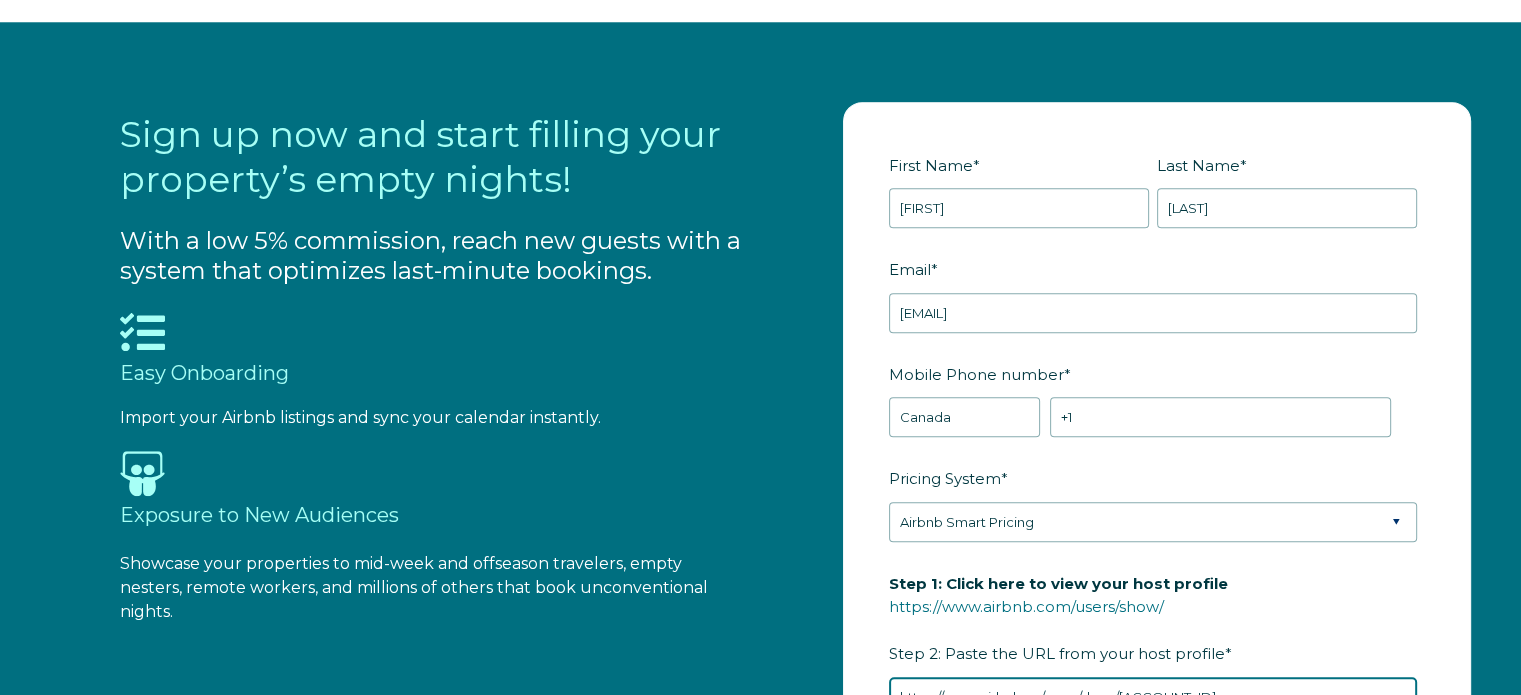 scroll, scrollTop: 2064, scrollLeft: 0, axis: vertical 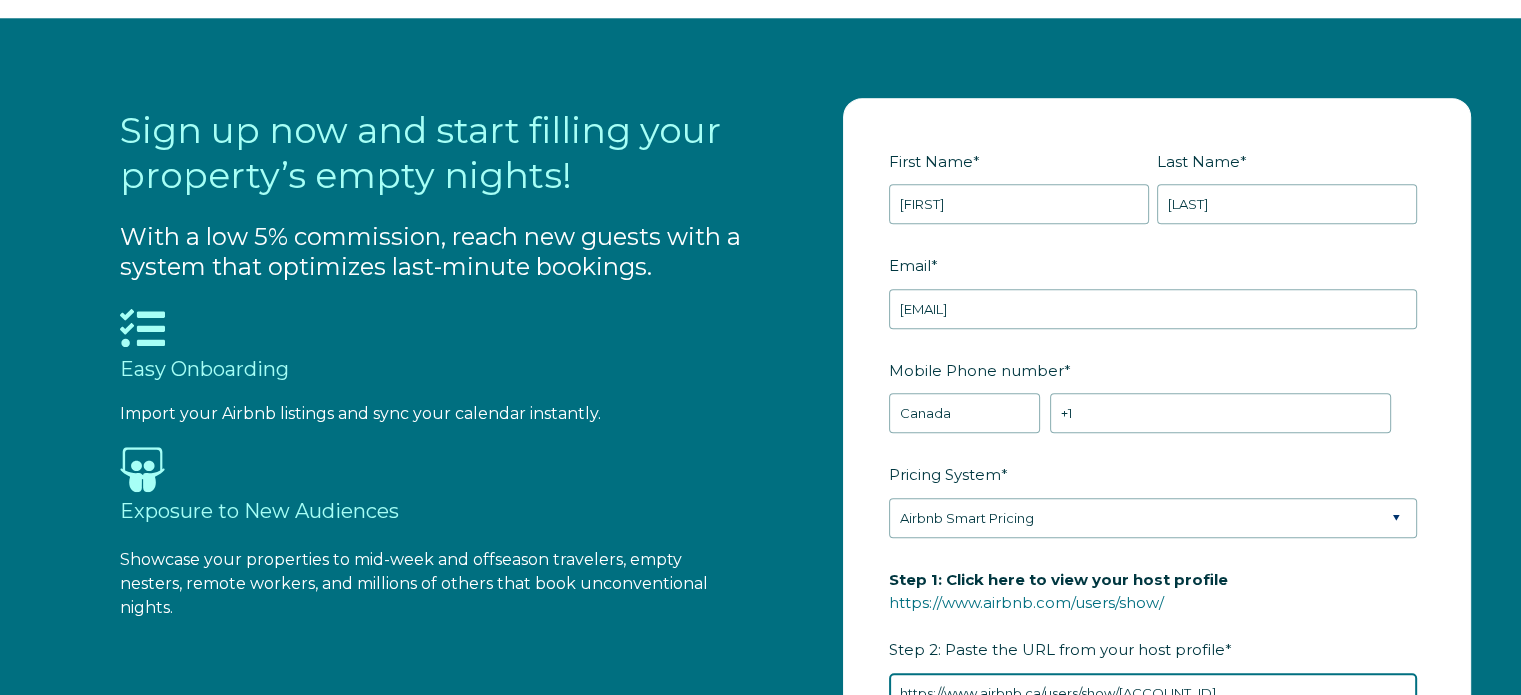 type on "https://www.airbnb.ca/users/show/[ACCOUNT_ID]" 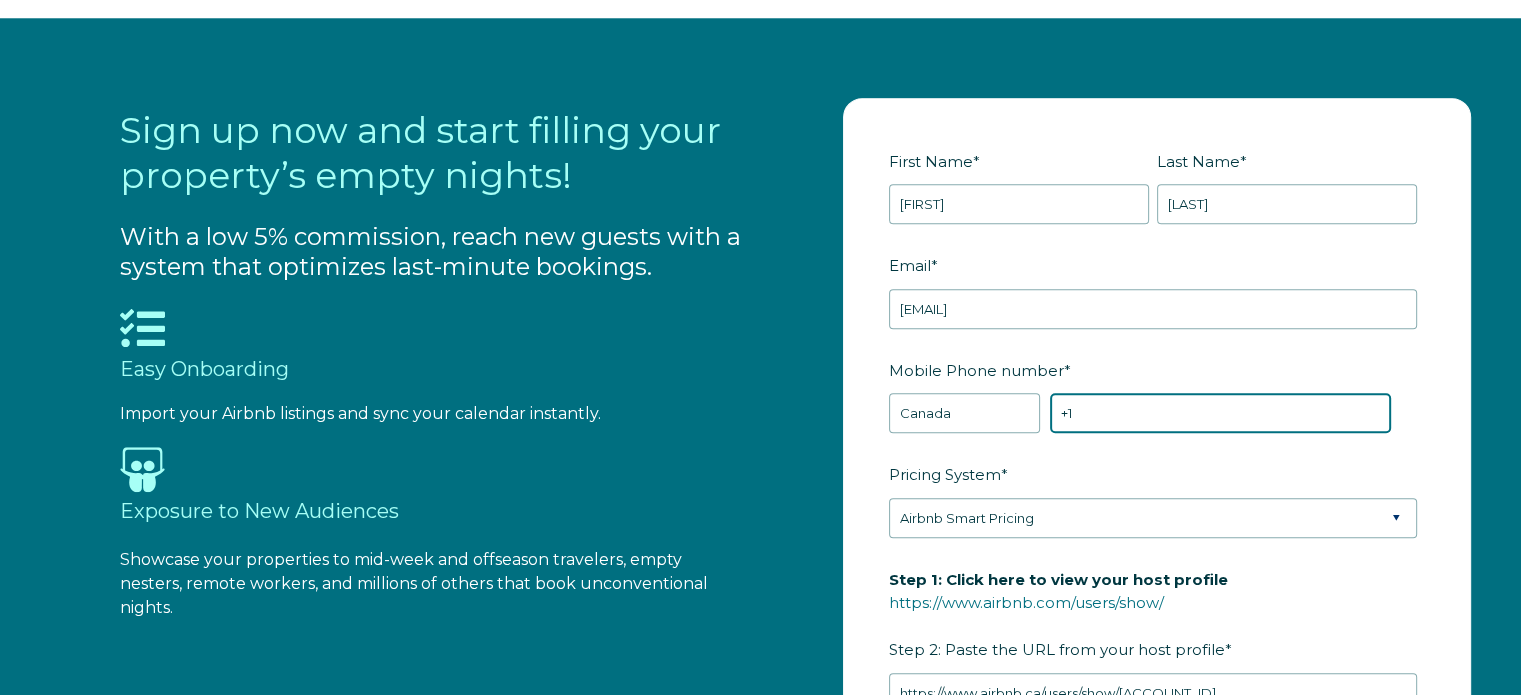 click on "+1" at bounding box center [1220, 413] 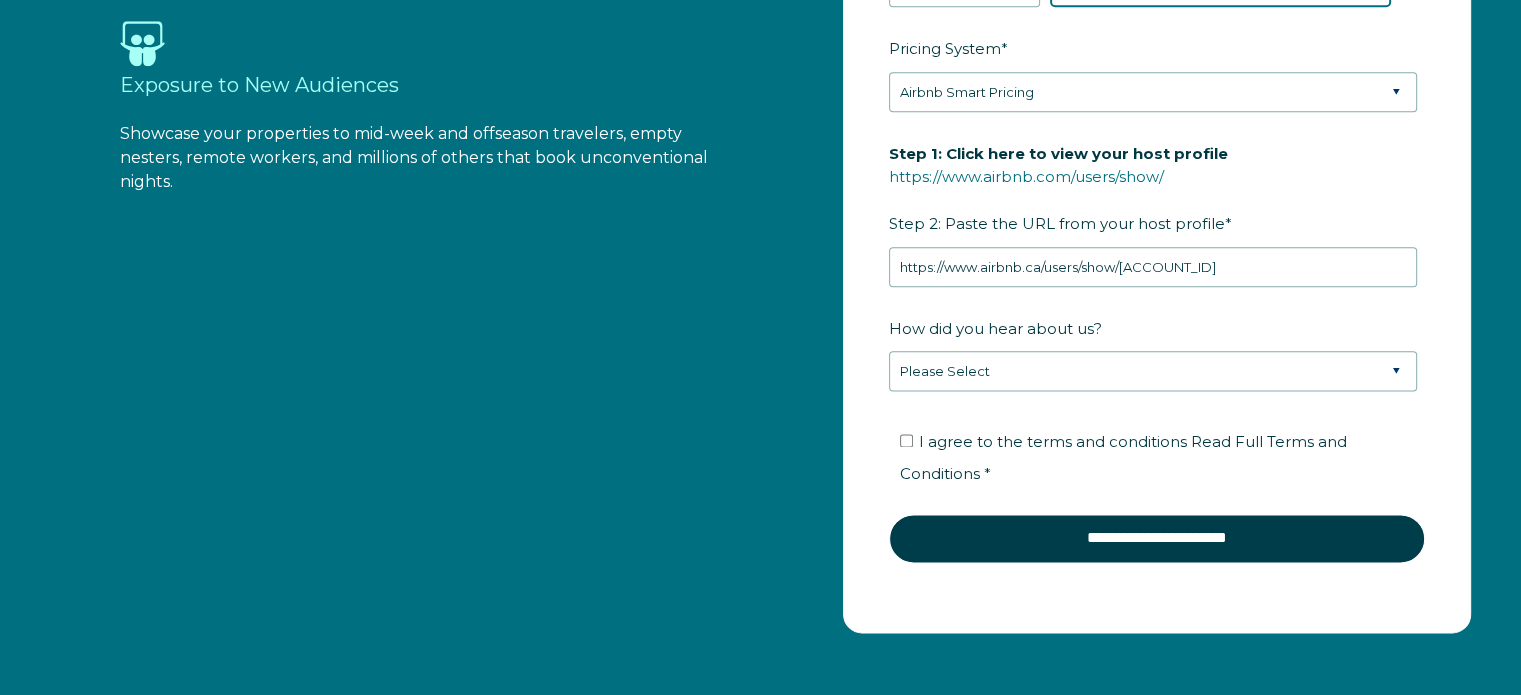 scroll, scrollTop: 2403, scrollLeft: 0, axis: vertical 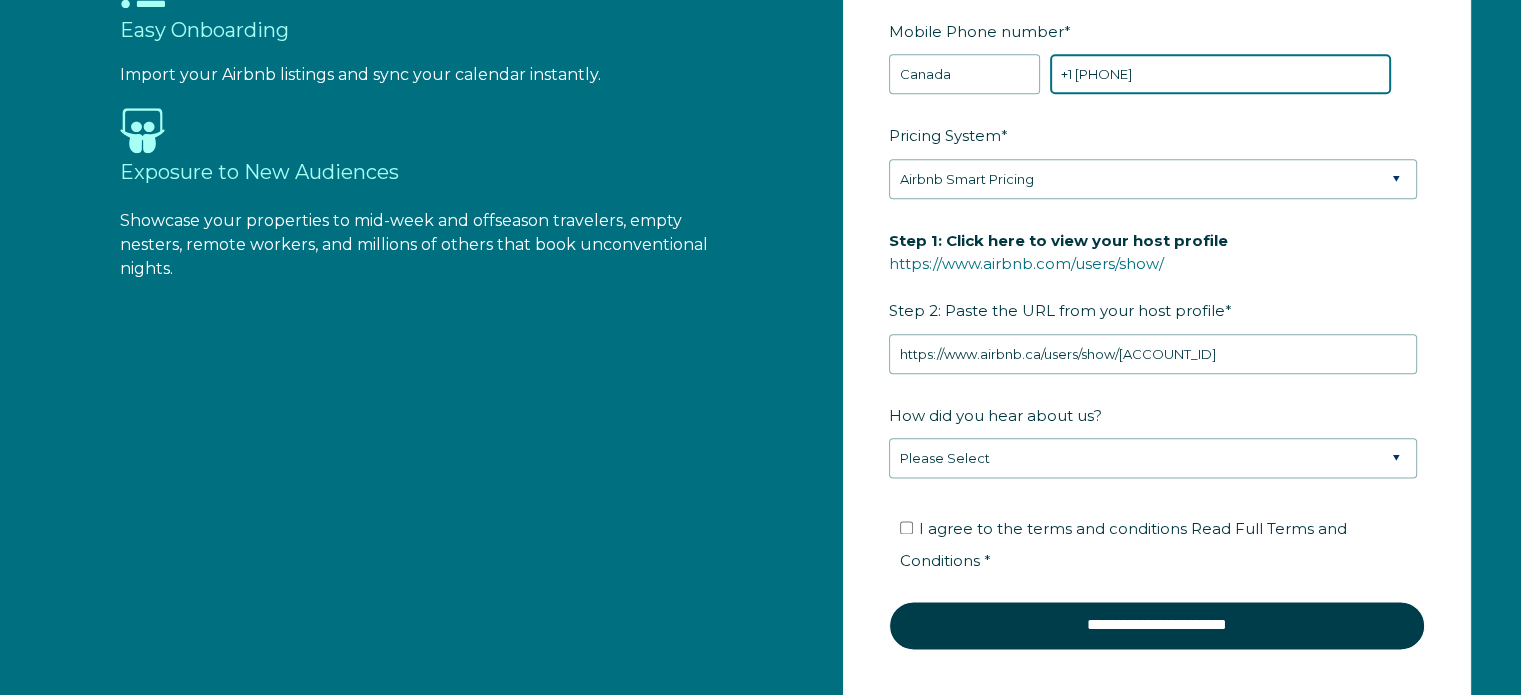 type on "+1 [PHONE]" 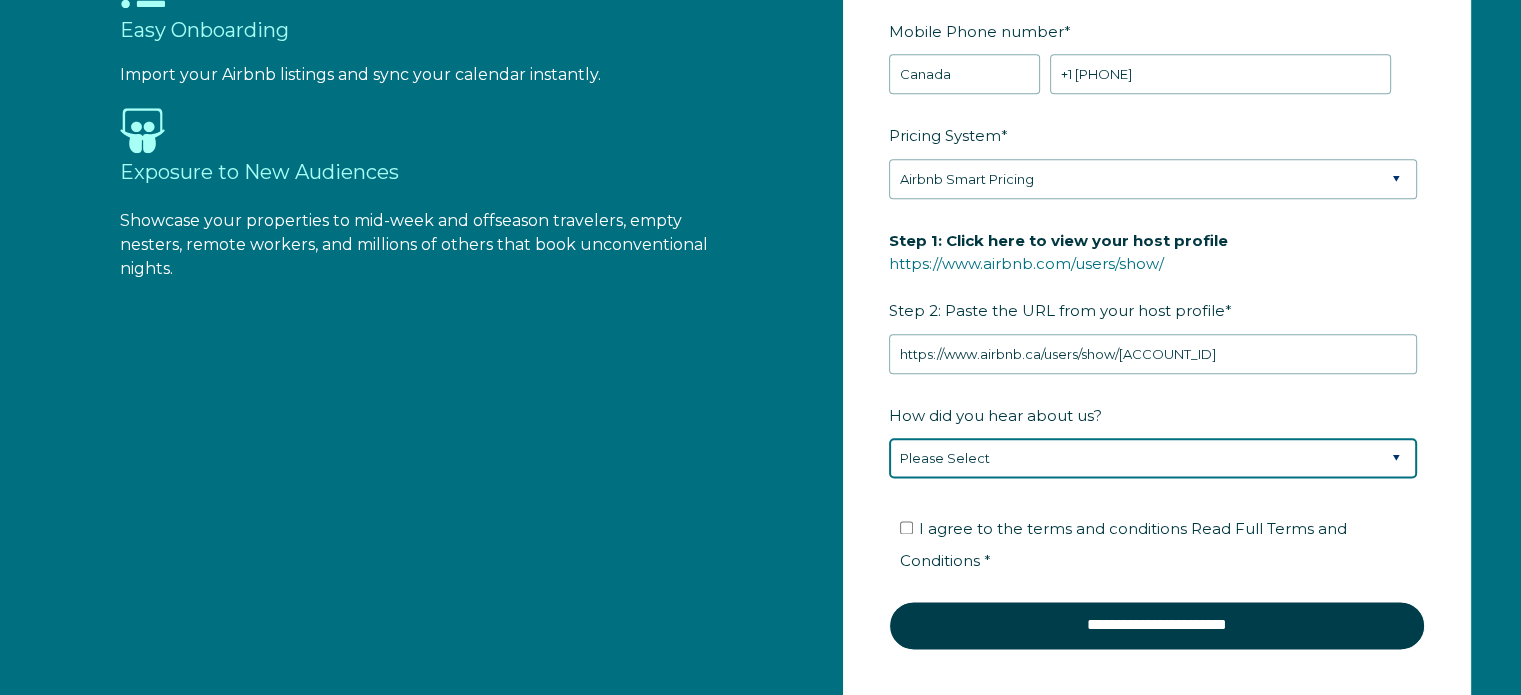 click on "Please Select Found Whimstay through a Google search Direct outreach from a Whimstay team member Saw Whimstay on social media Referred by a friend, colleague, or partner Discovered Whimstay at an event or conference Heard about Whimstay on a podcast Other" at bounding box center [1153, 458] 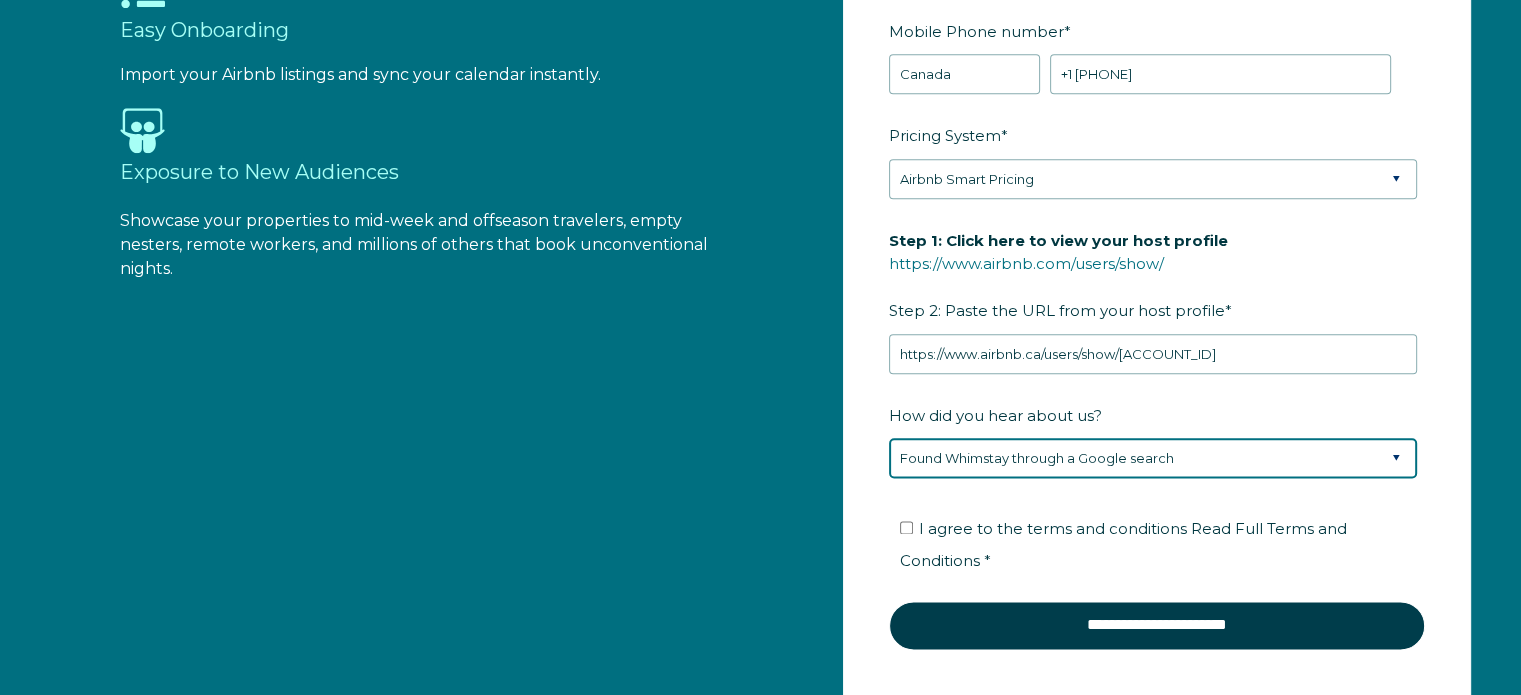 click on "Please Select Found Whimstay through a Google search Direct outreach from a Whimstay team member Saw Whimstay on social media Referred by a friend, colleague, or partner Discovered Whimstay at an event or conference Heard about Whimstay on a podcast Other" at bounding box center [1153, 458] 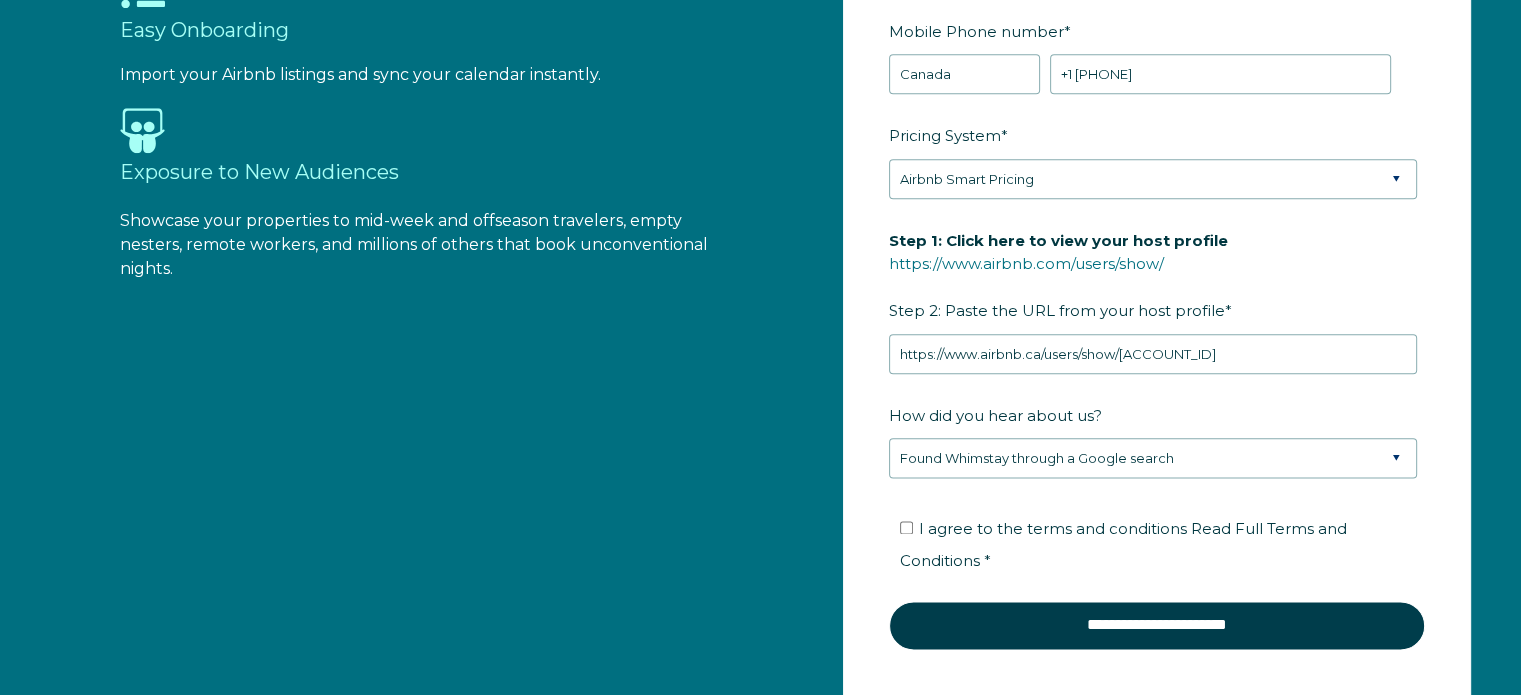 click on "I agree to the terms and conditions        Read Full Terms and Conditions     *" at bounding box center (1153, 545) 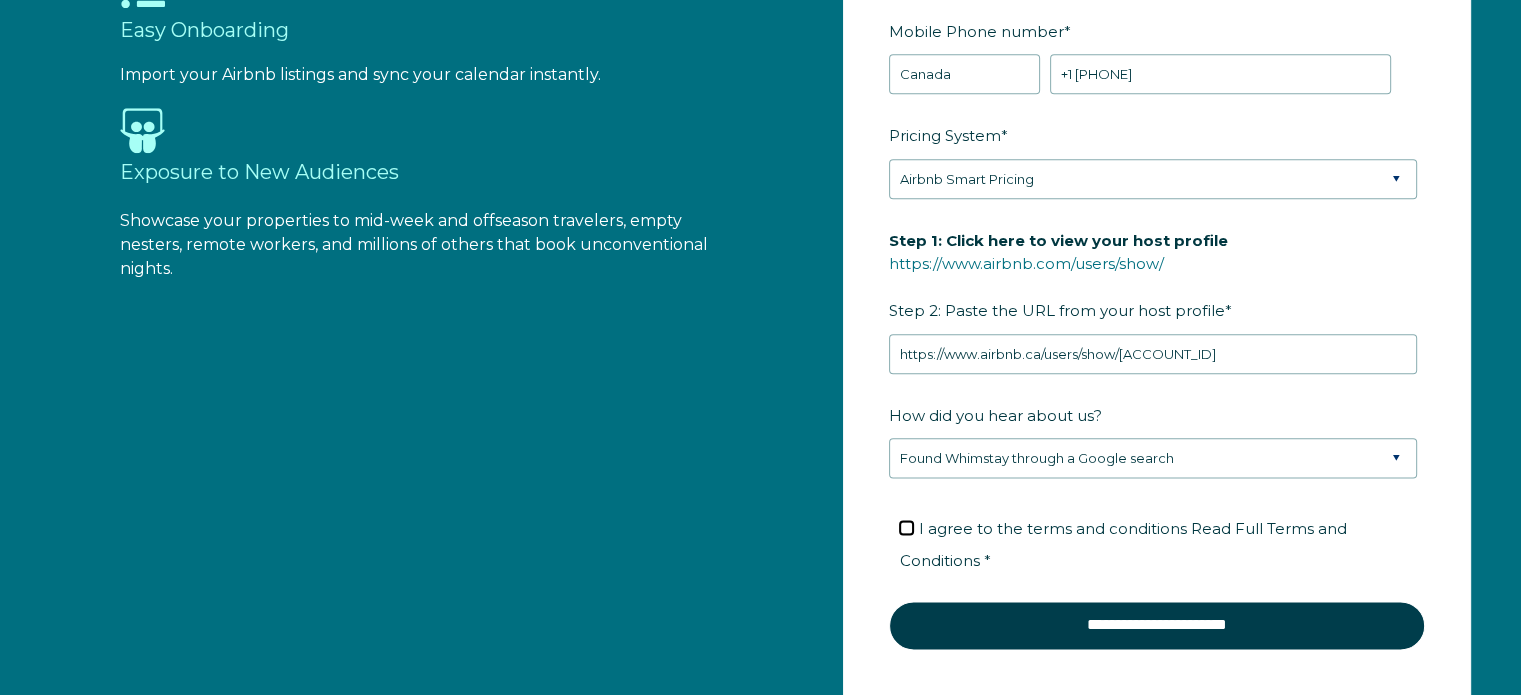 click on "I agree to the terms and conditions        Read Full Terms and Conditions     *" at bounding box center (906, 527) 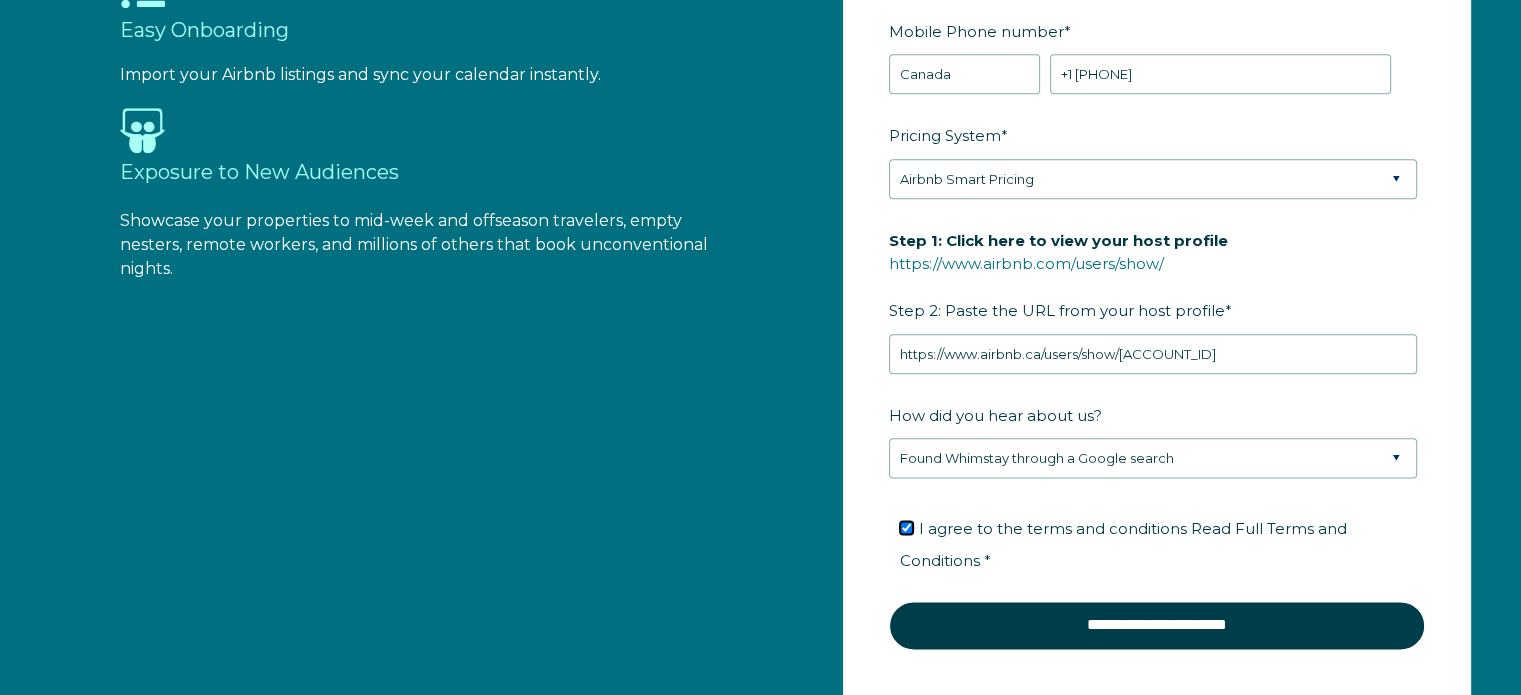 checkbox on "true" 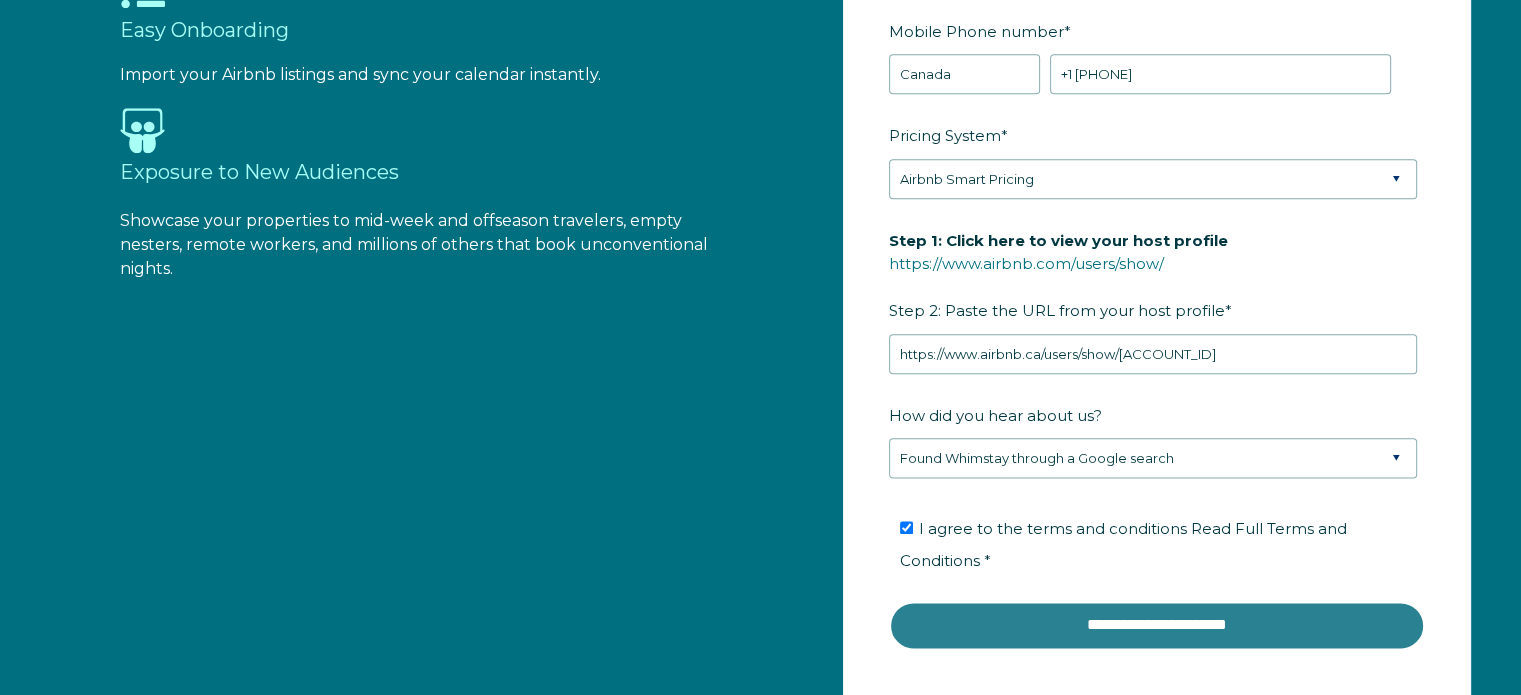click on "**********" at bounding box center (1157, 625) 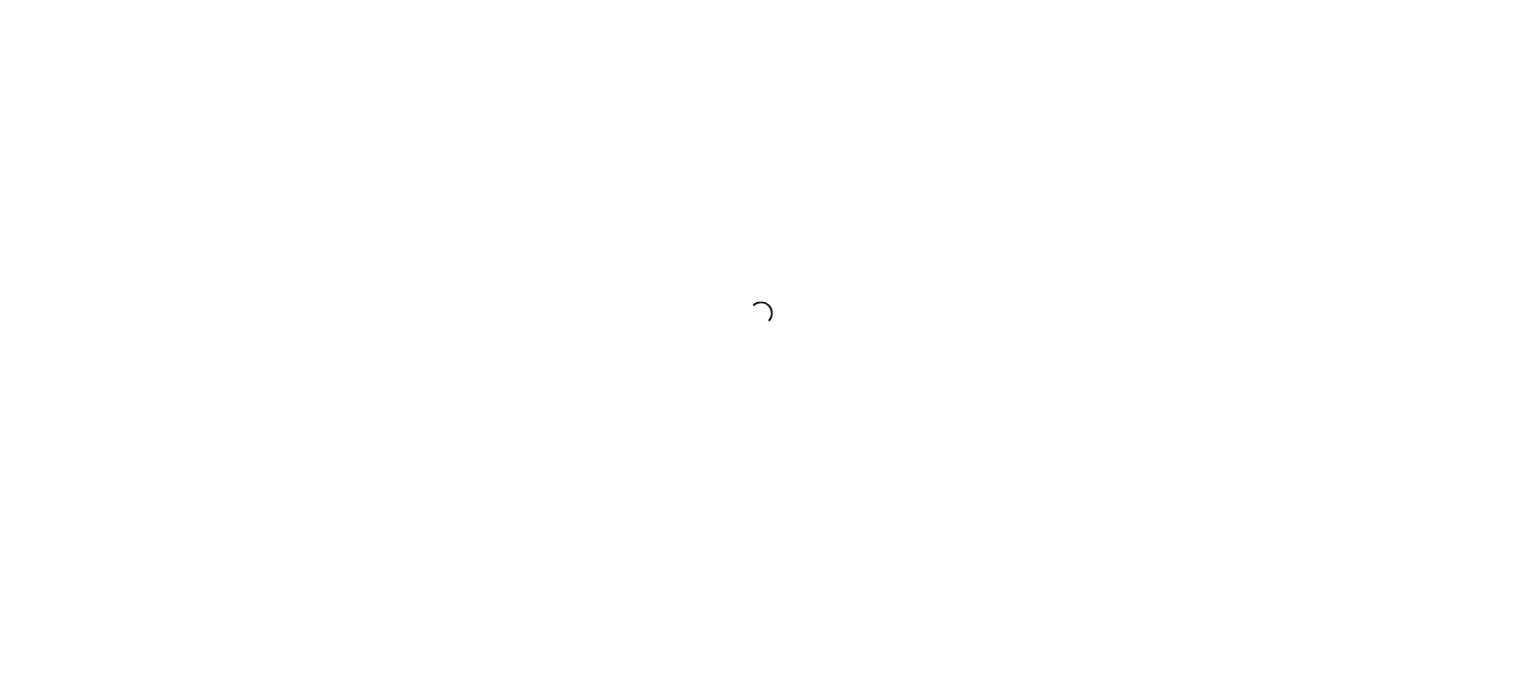 scroll, scrollTop: 0, scrollLeft: 0, axis: both 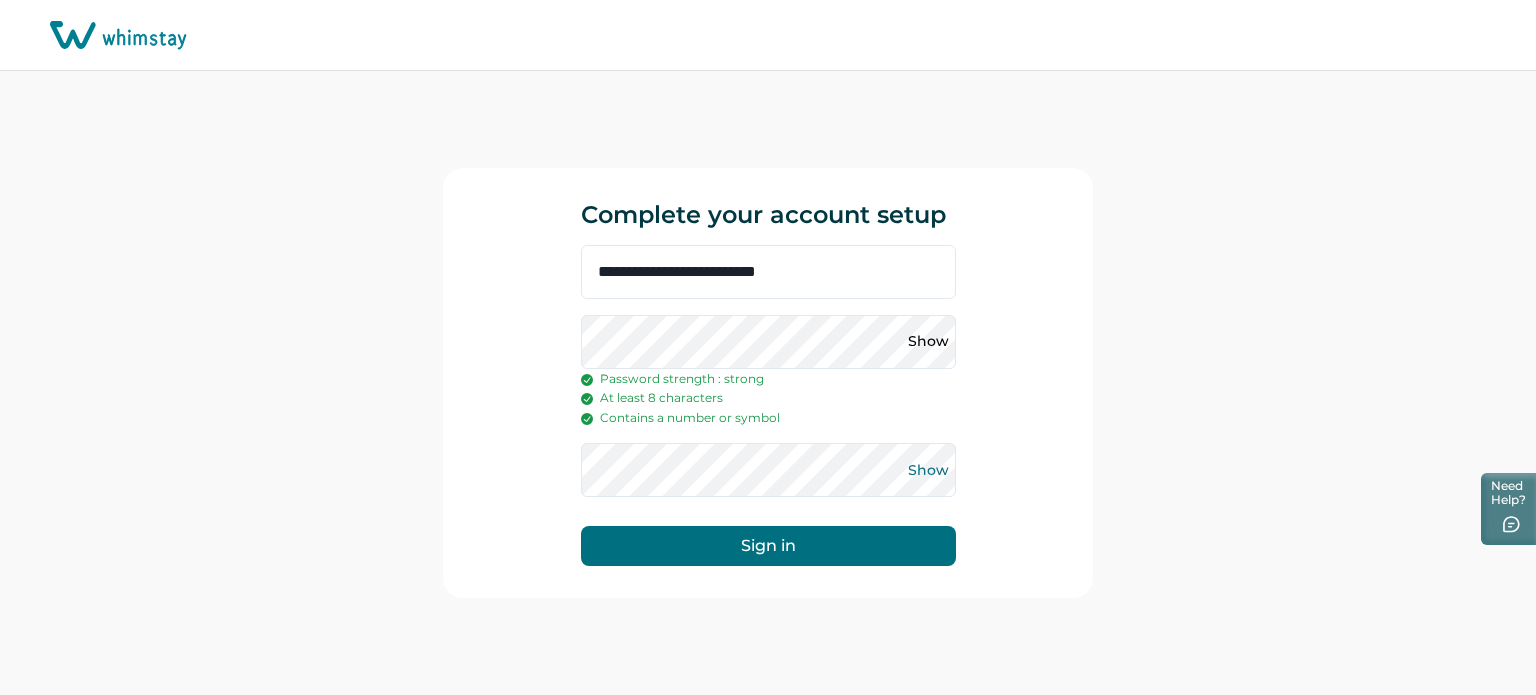 click on "Show" at bounding box center [929, 470] 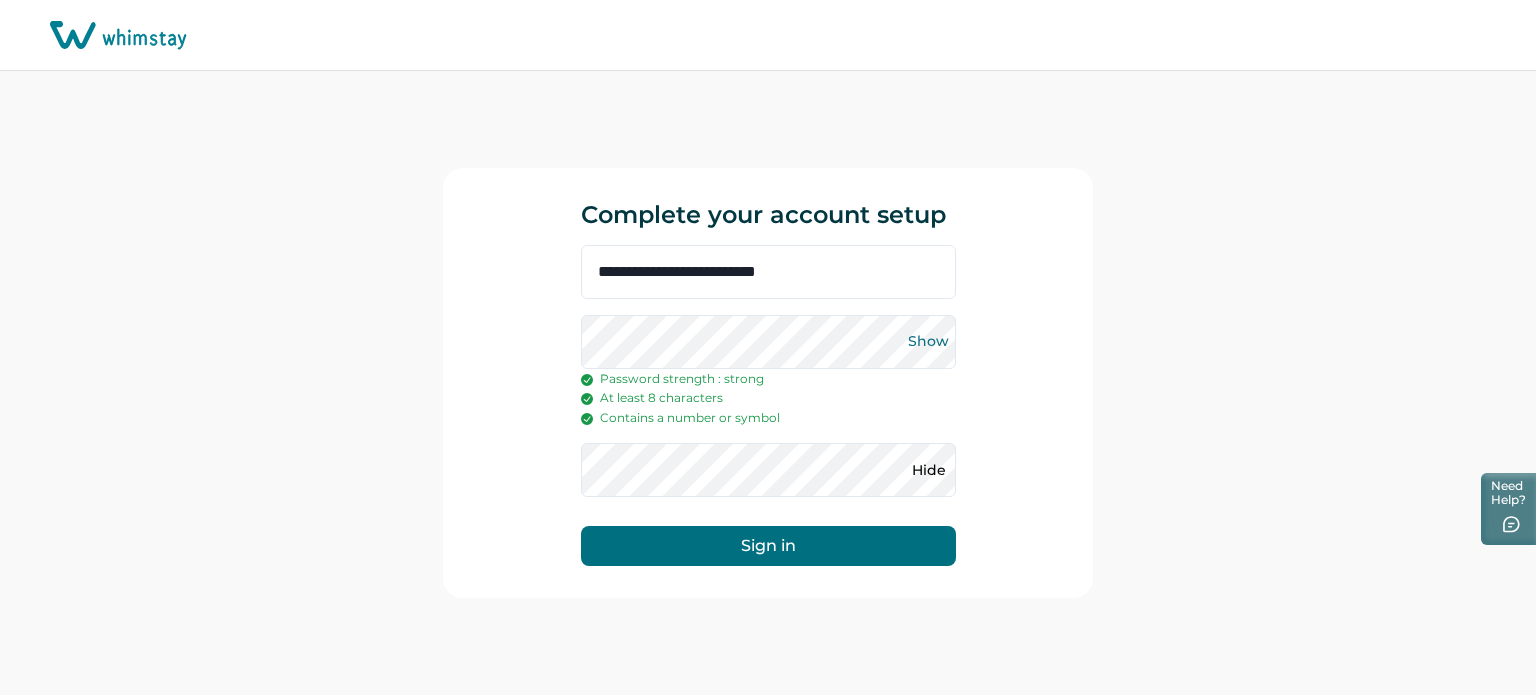 click on "Show" at bounding box center [929, 342] 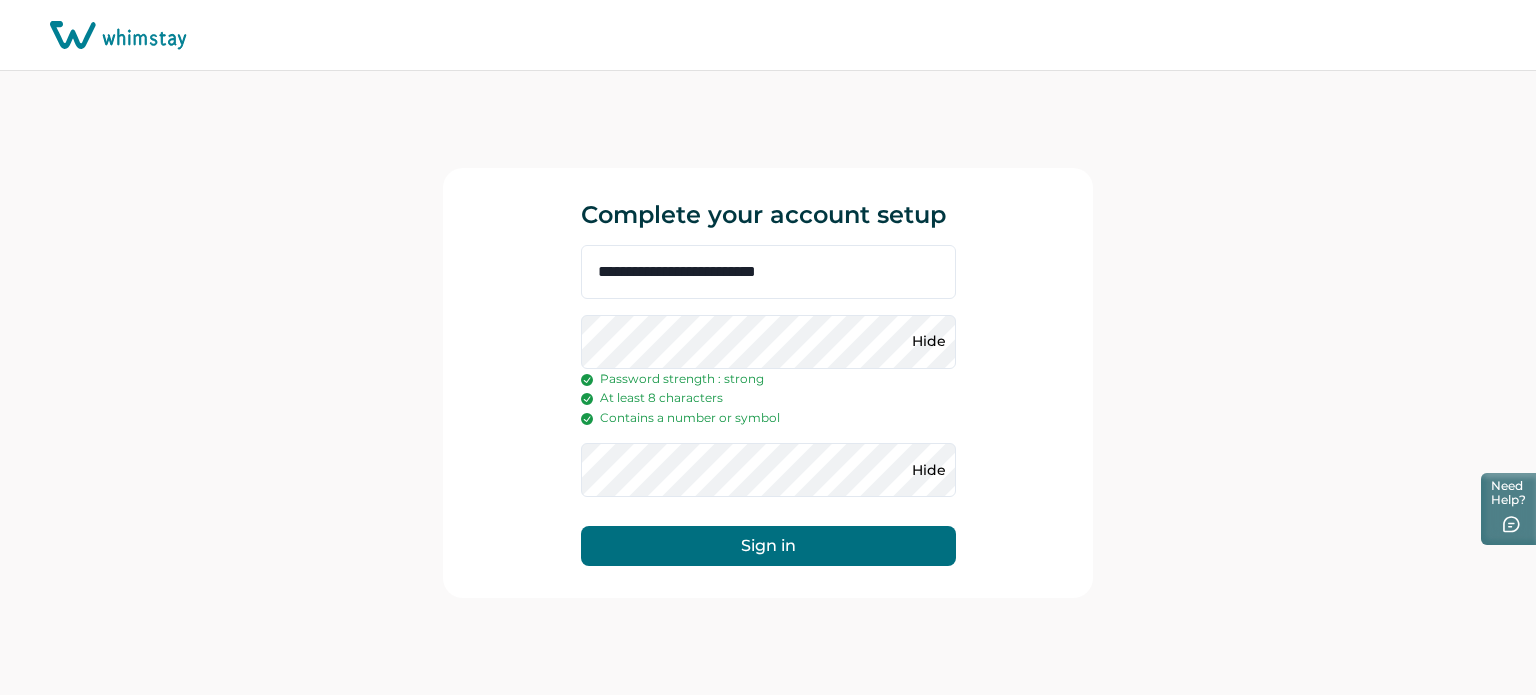 click on "Sign in" at bounding box center (768, 546) 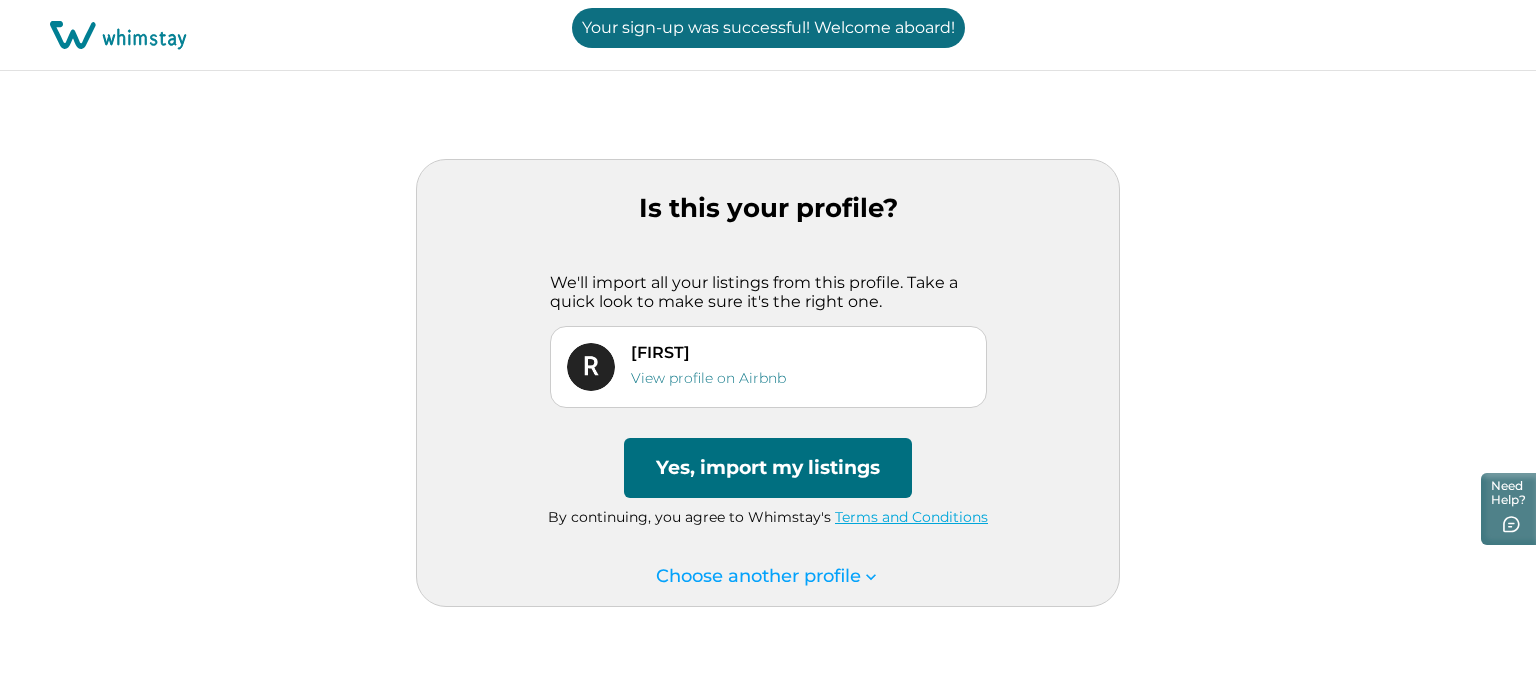 click on "Yes, import my listings" at bounding box center [768, 468] 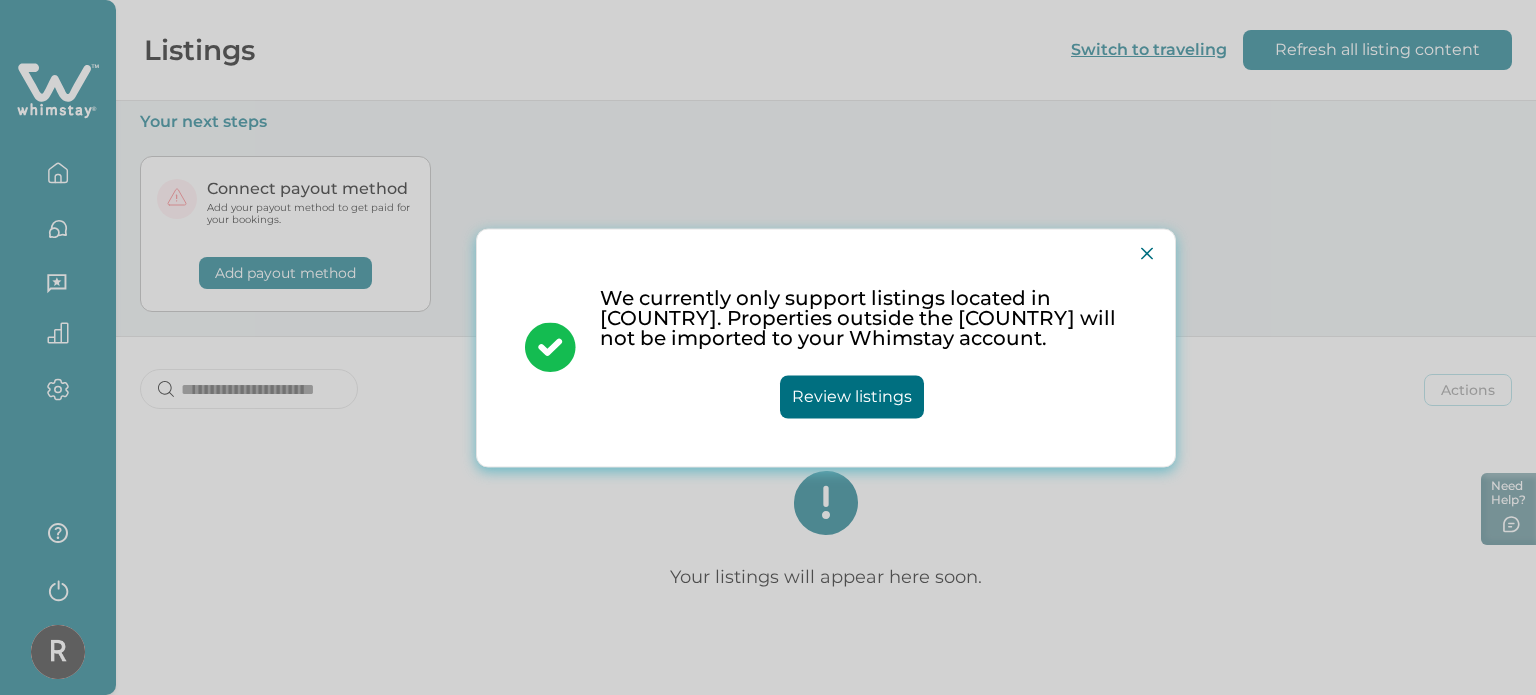 click on "Review listings" at bounding box center (852, 396) 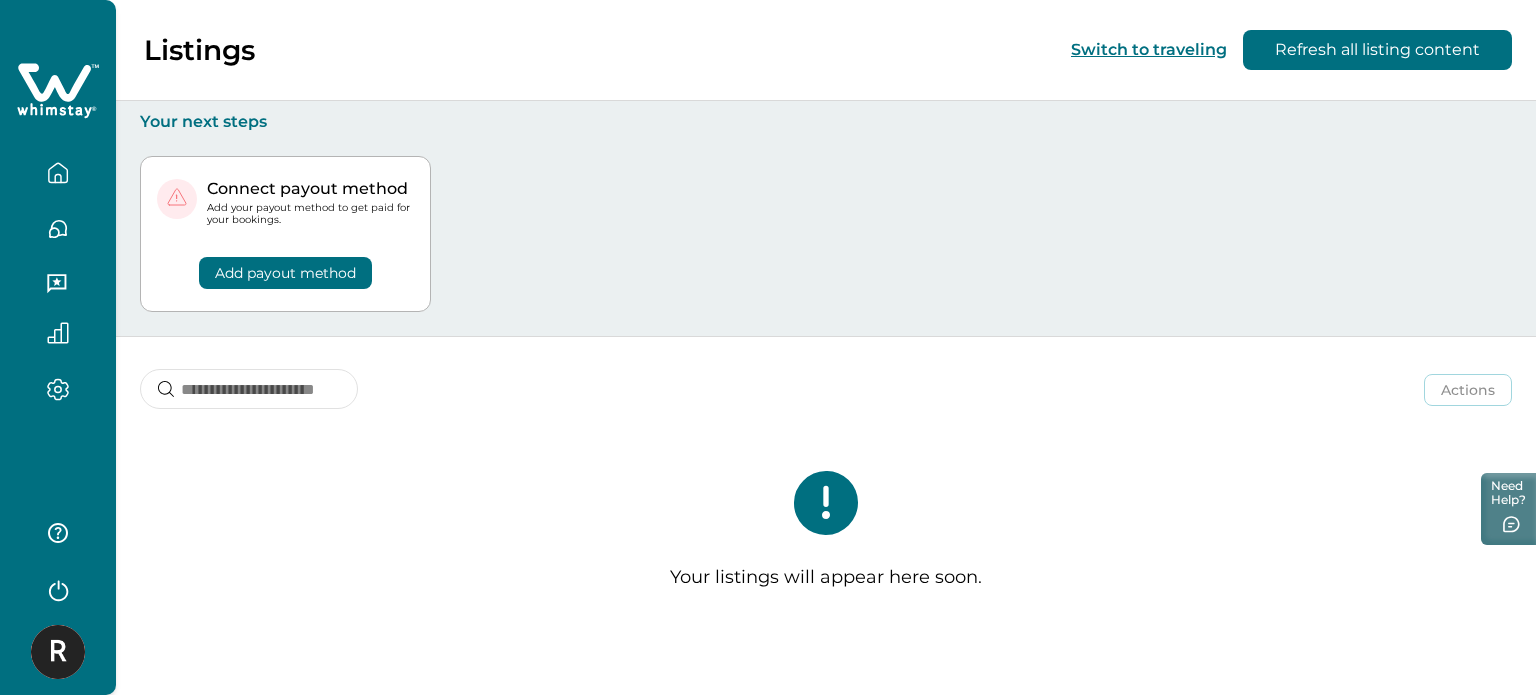 click on "Add payout method" at bounding box center [285, 273] 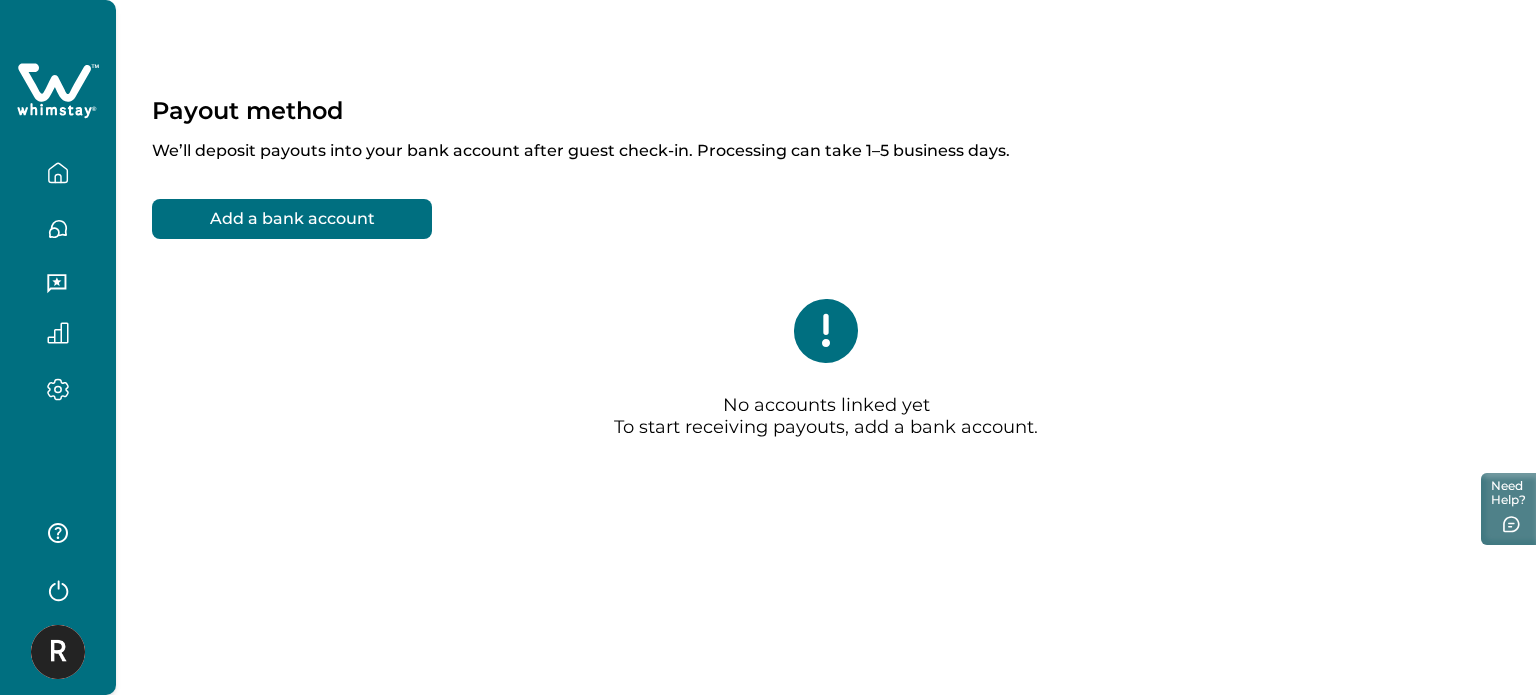 click on "Add a bank account" at bounding box center (292, 219) 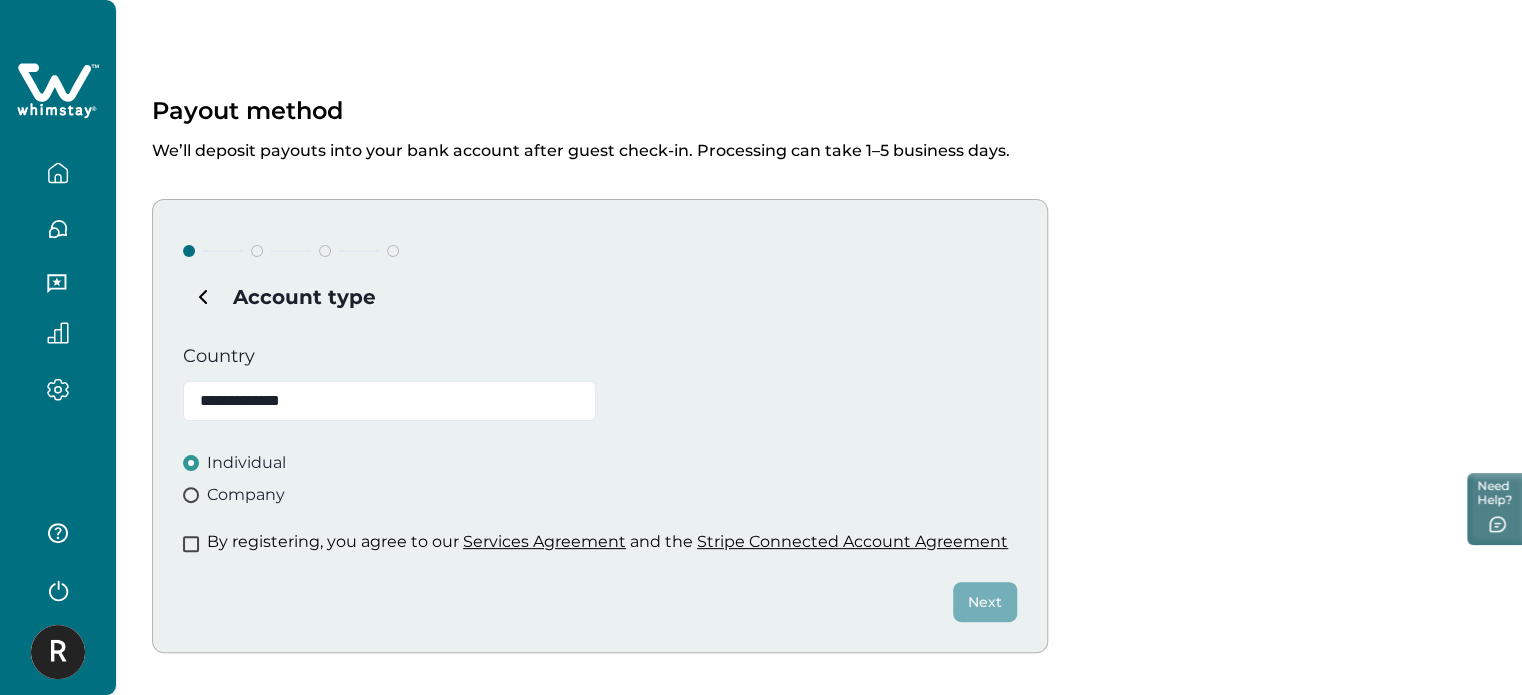 click at bounding box center [191, 544] 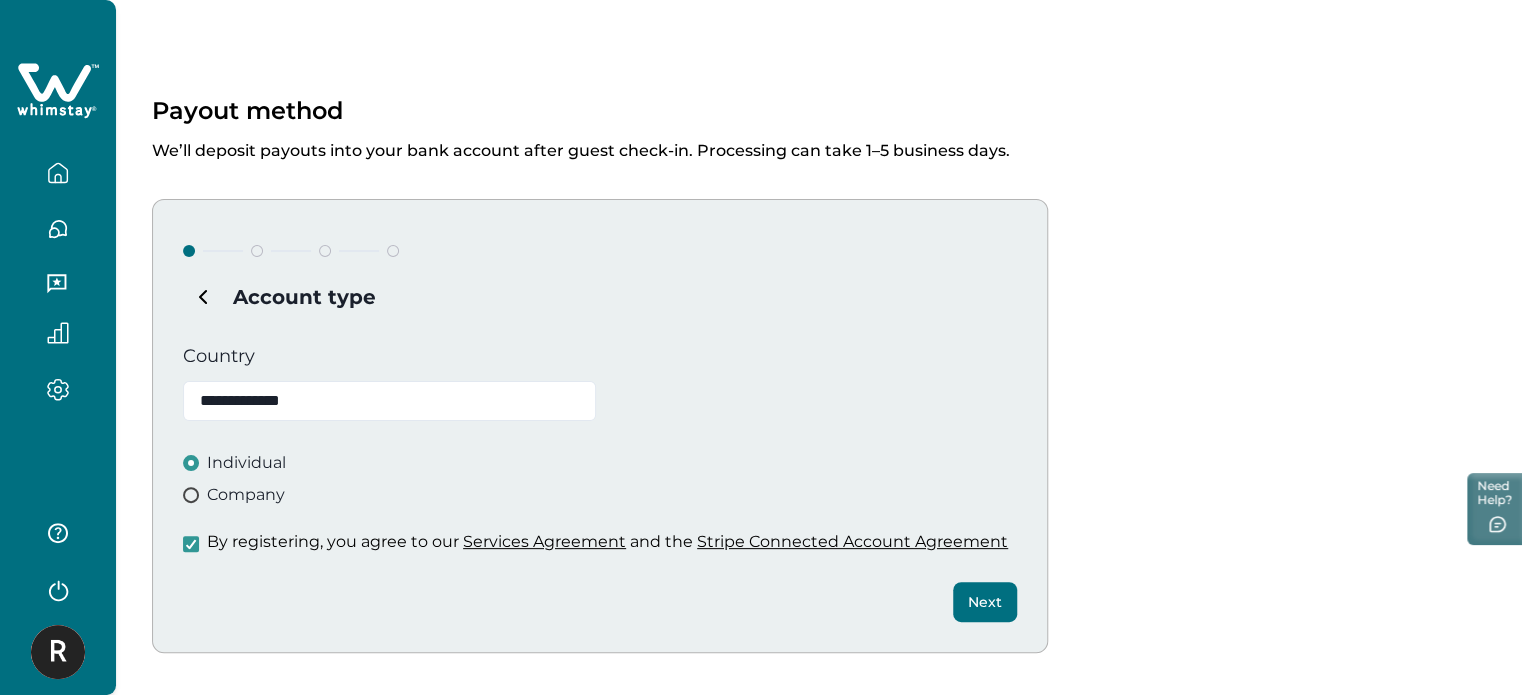 click 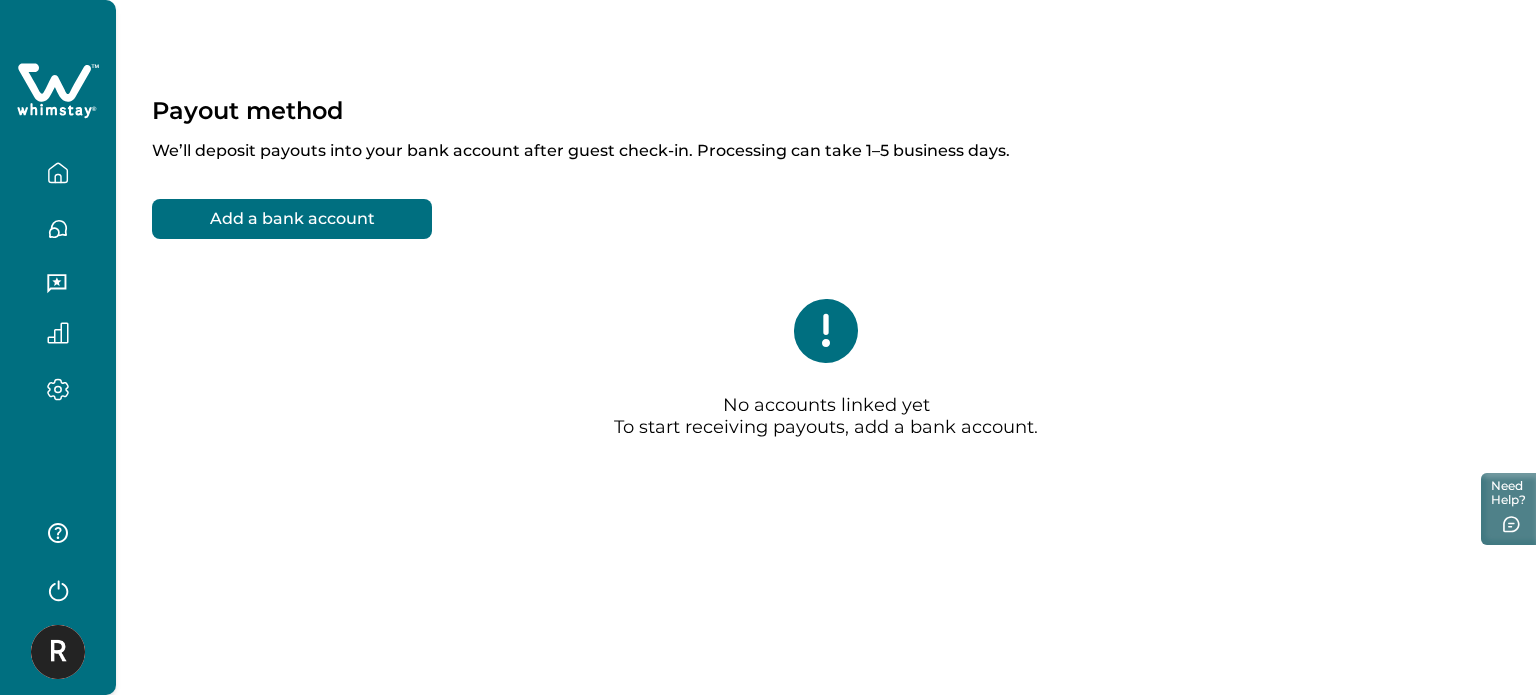 click on "Add a bank account" at bounding box center [292, 219] 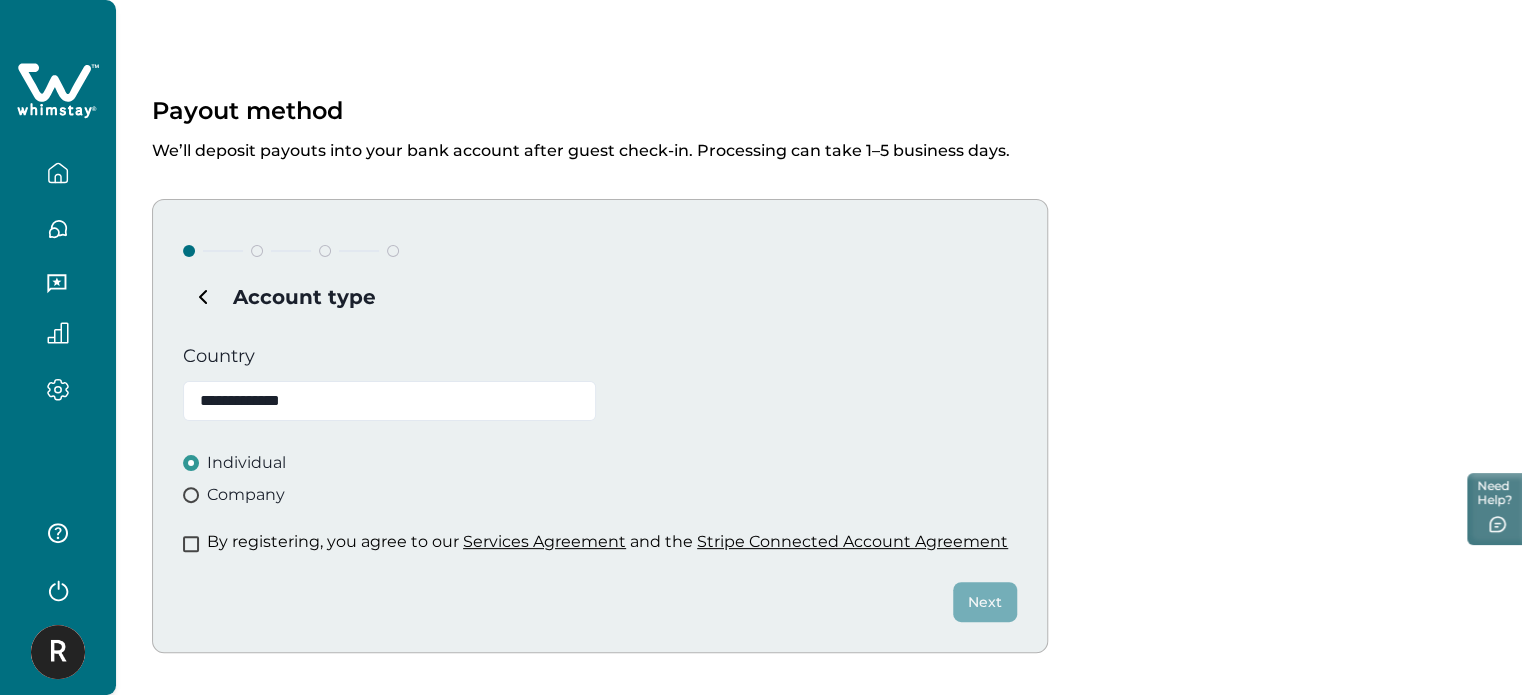 click at bounding box center (191, 544) 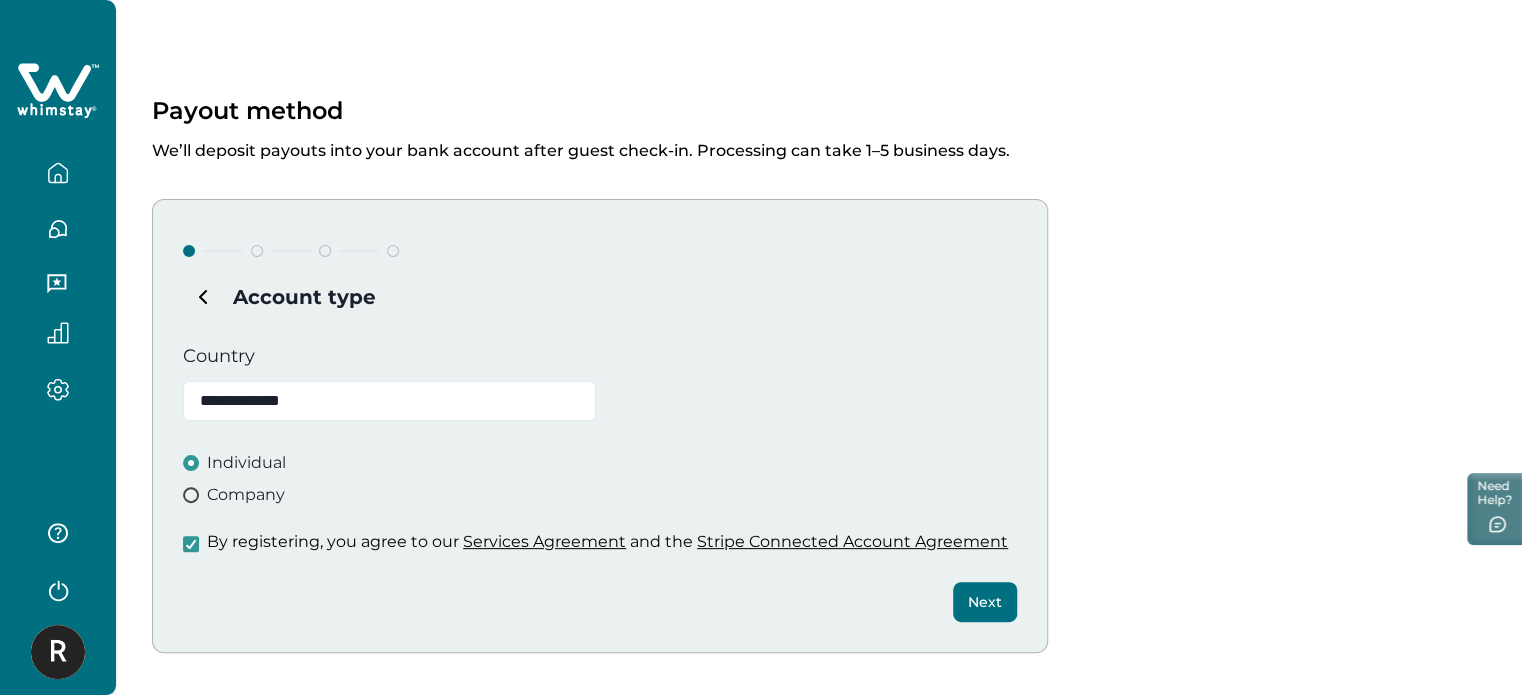 click on "Next" at bounding box center (985, 602) 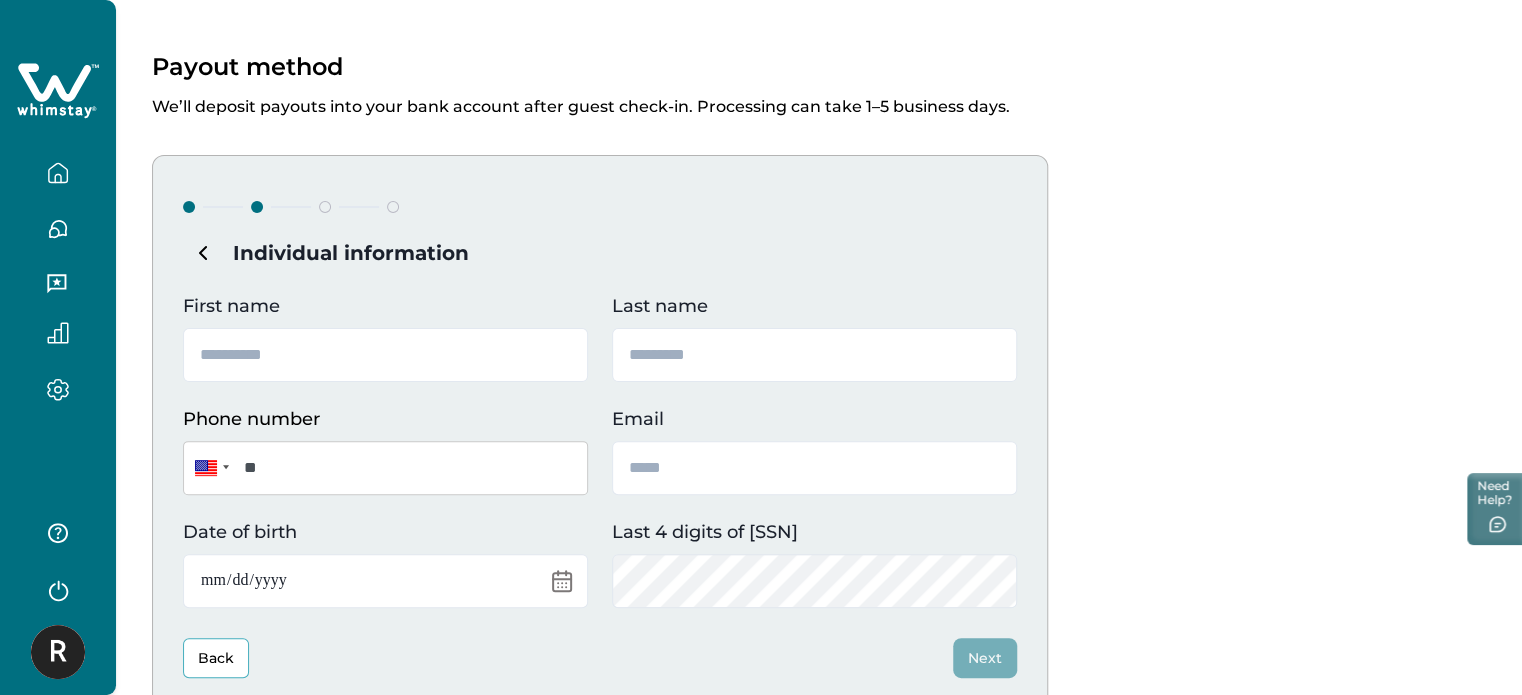 scroll, scrollTop: 207, scrollLeft: 0, axis: vertical 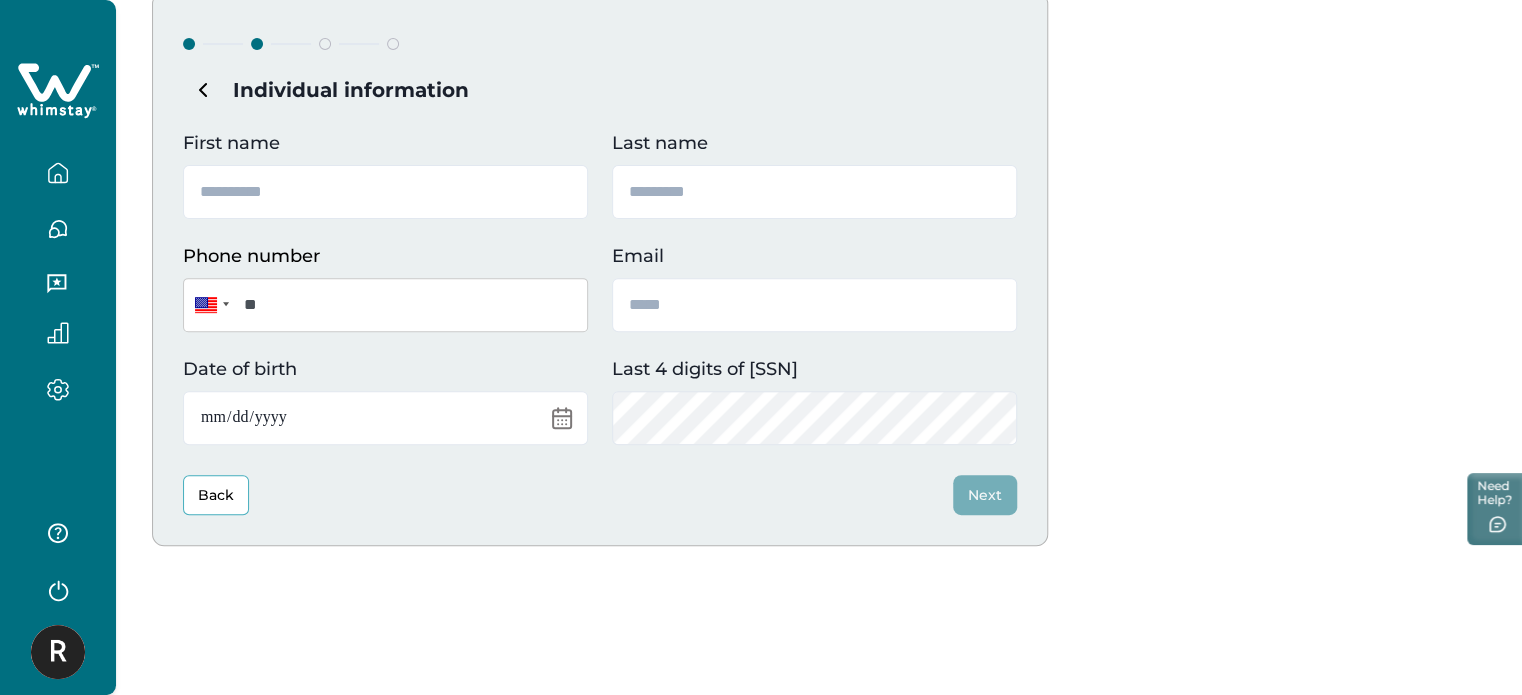 click at bounding box center (203, 90) 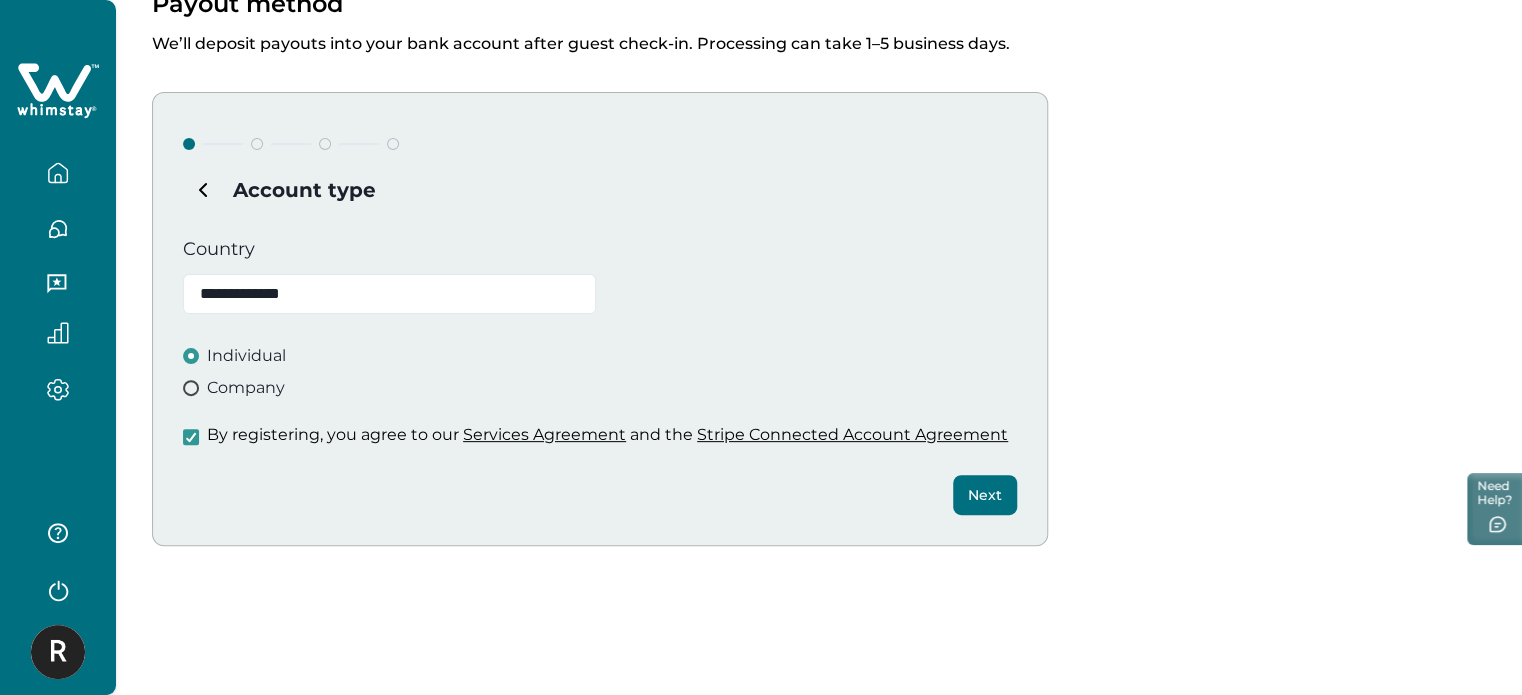 click at bounding box center [191, 388] 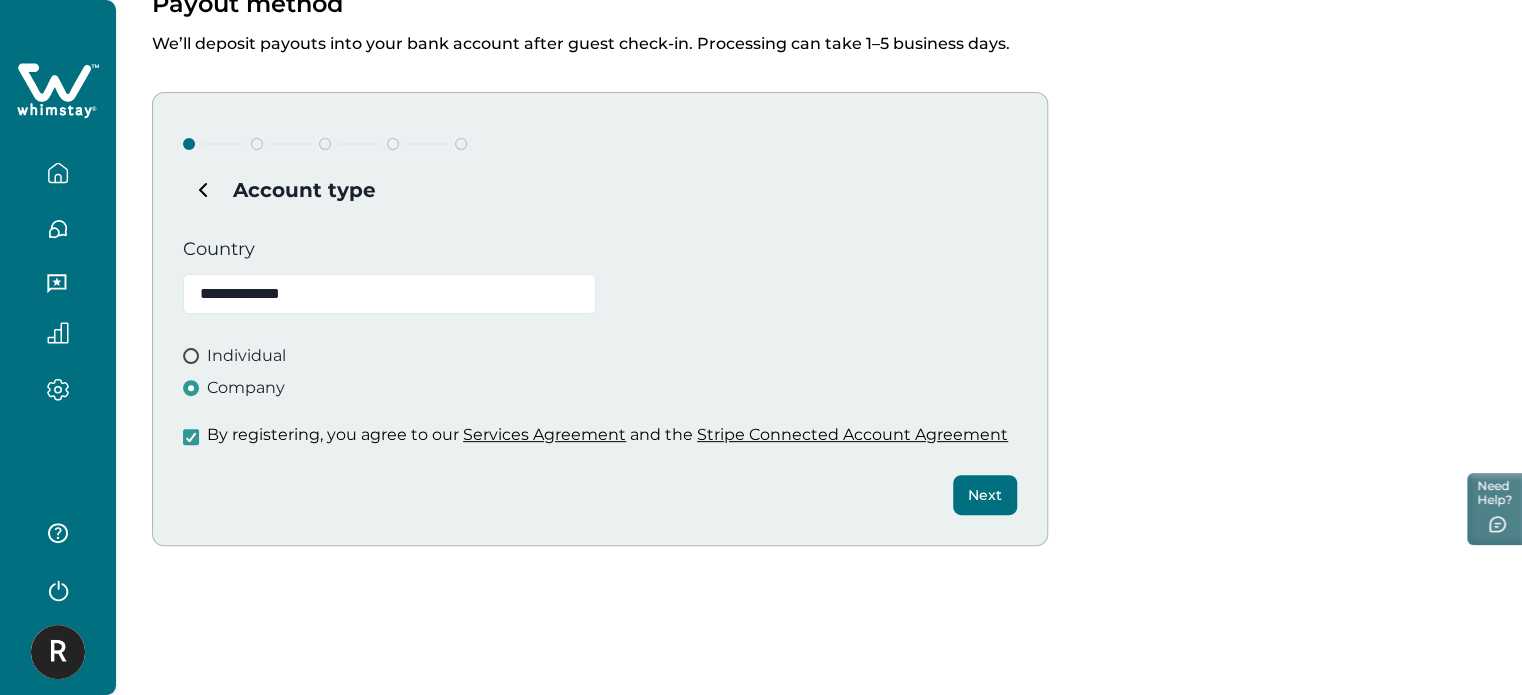 click 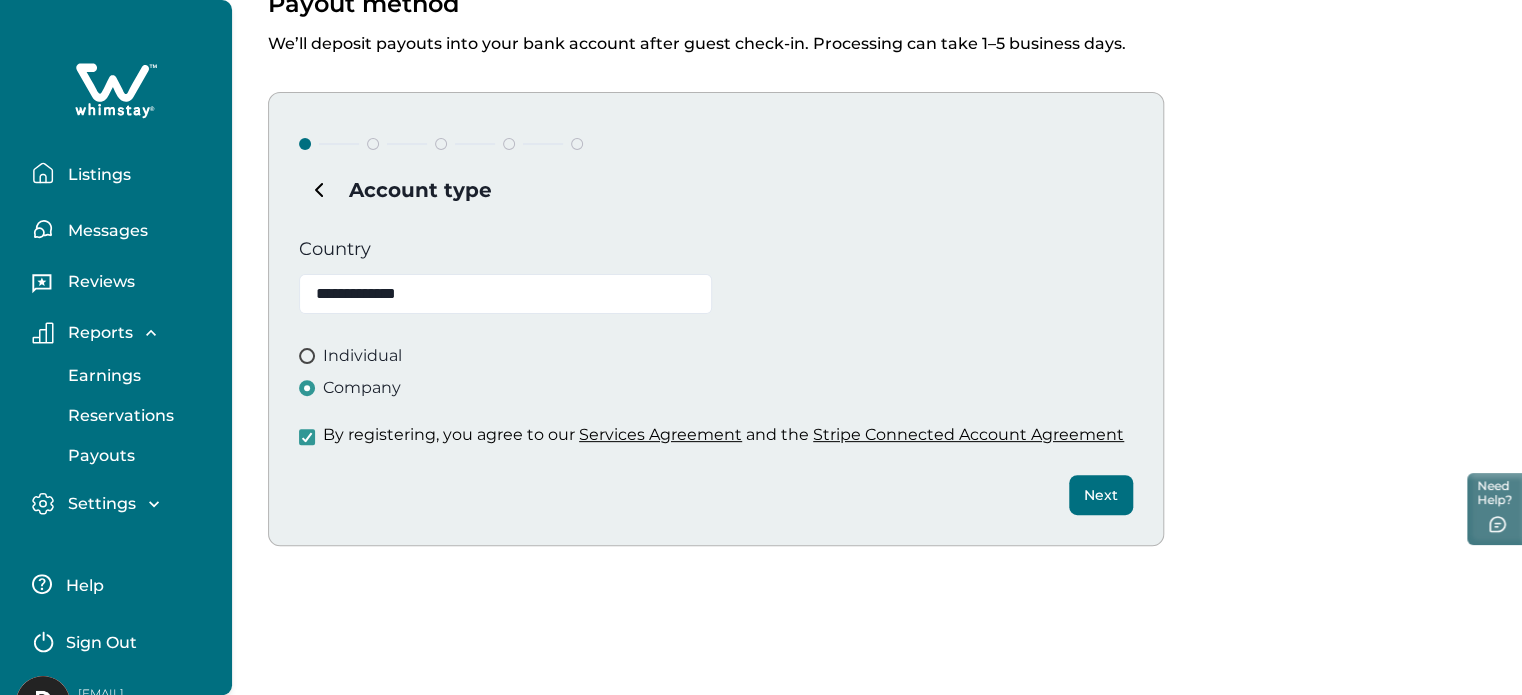 click 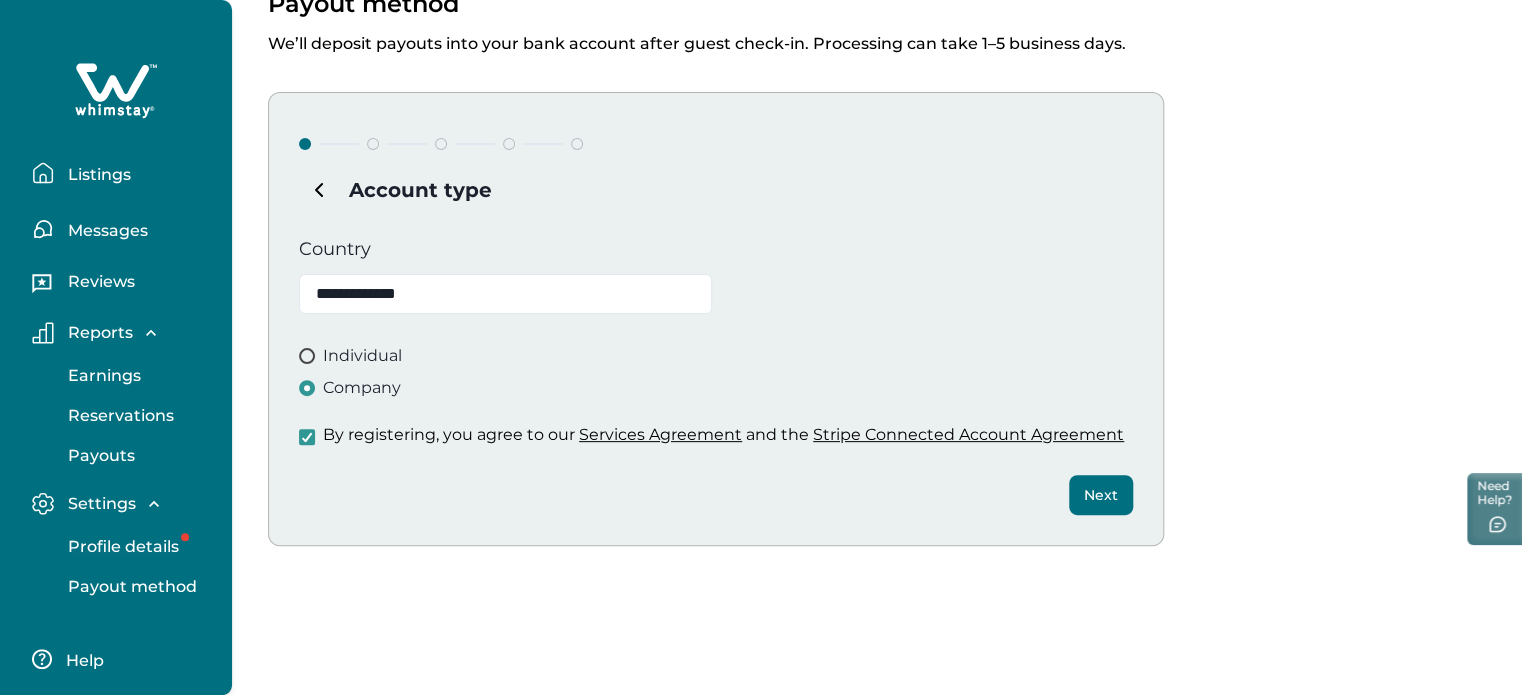 click on "Profile details" at bounding box center [120, 547] 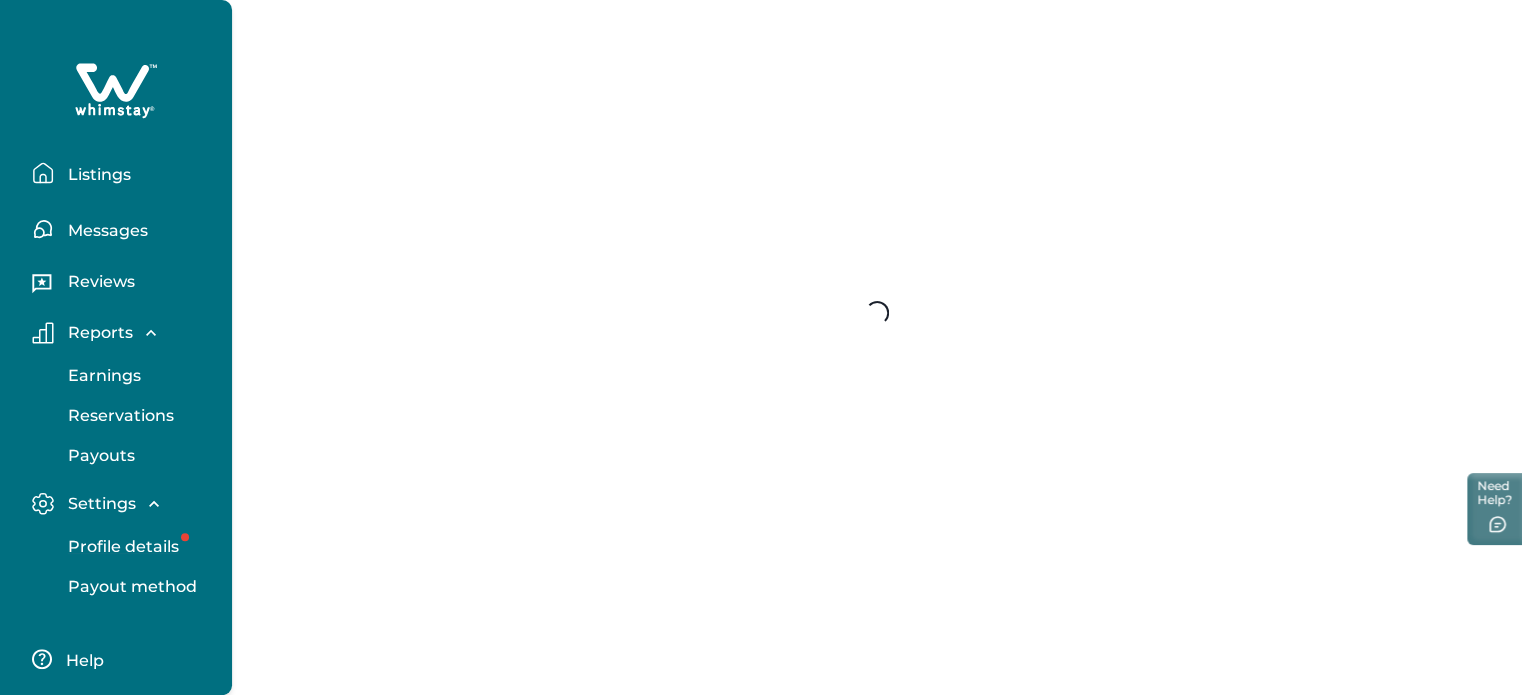 scroll, scrollTop: 0, scrollLeft: 0, axis: both 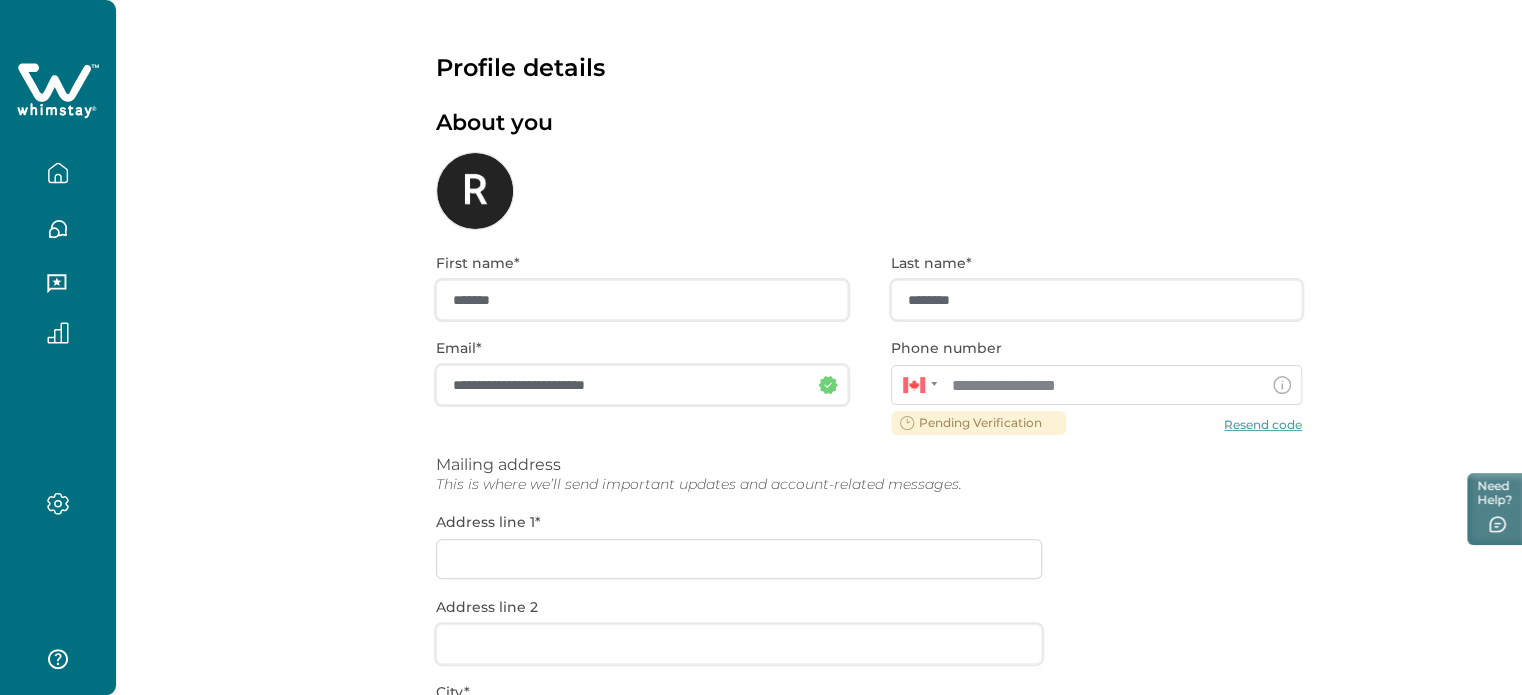 click on "**********" at bounding box center (869, 642) 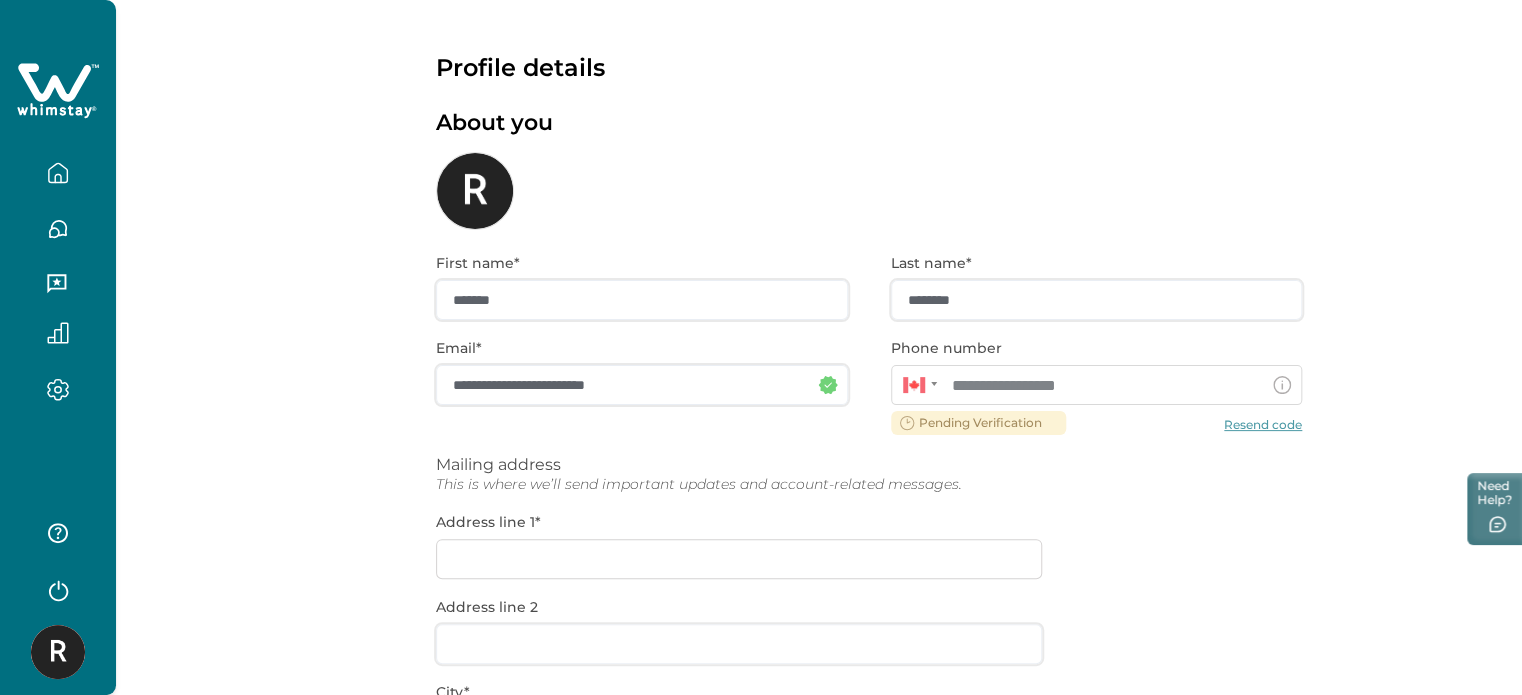 click on "**********" at bounding box center (869, 642) 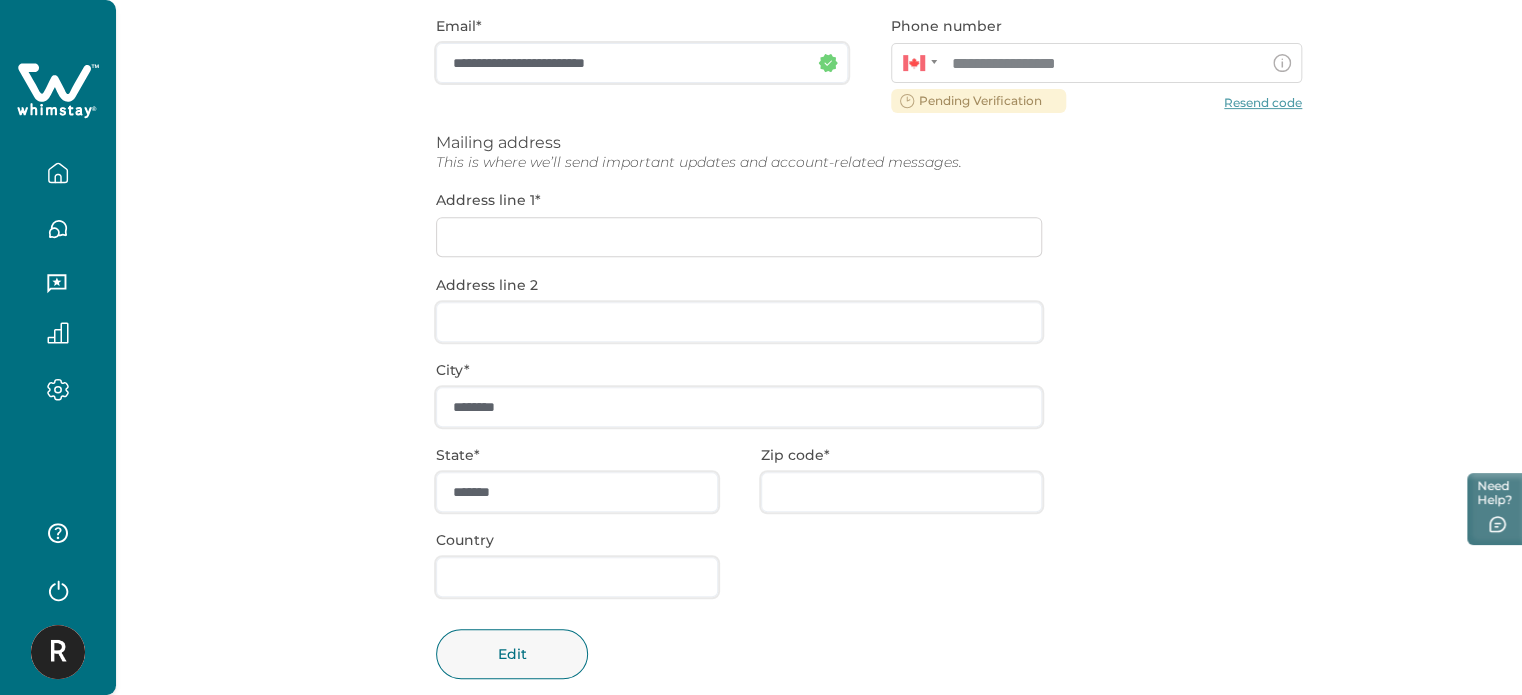 scroll, scrollTop: 359, scrollLeft: 0, axis: vertical 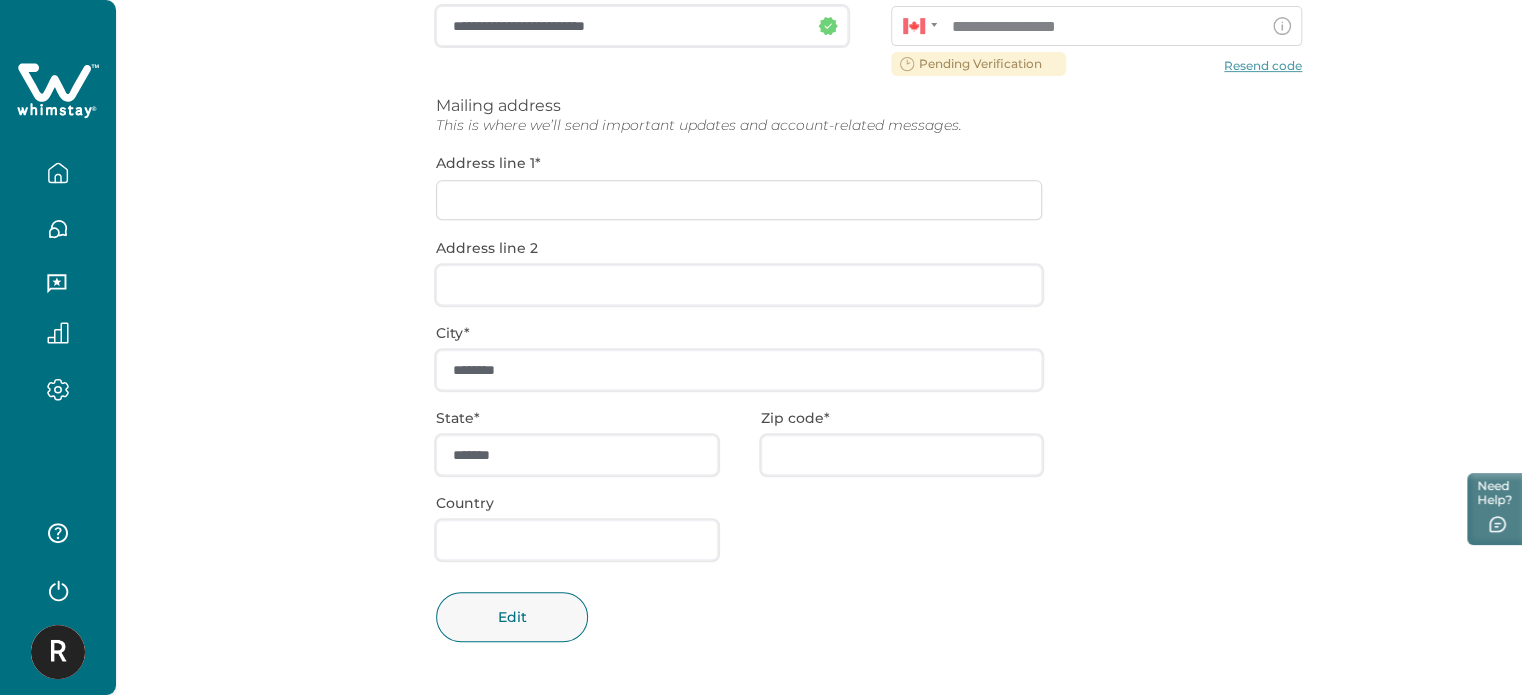 click on "**********" at bounding box center (869, 283) 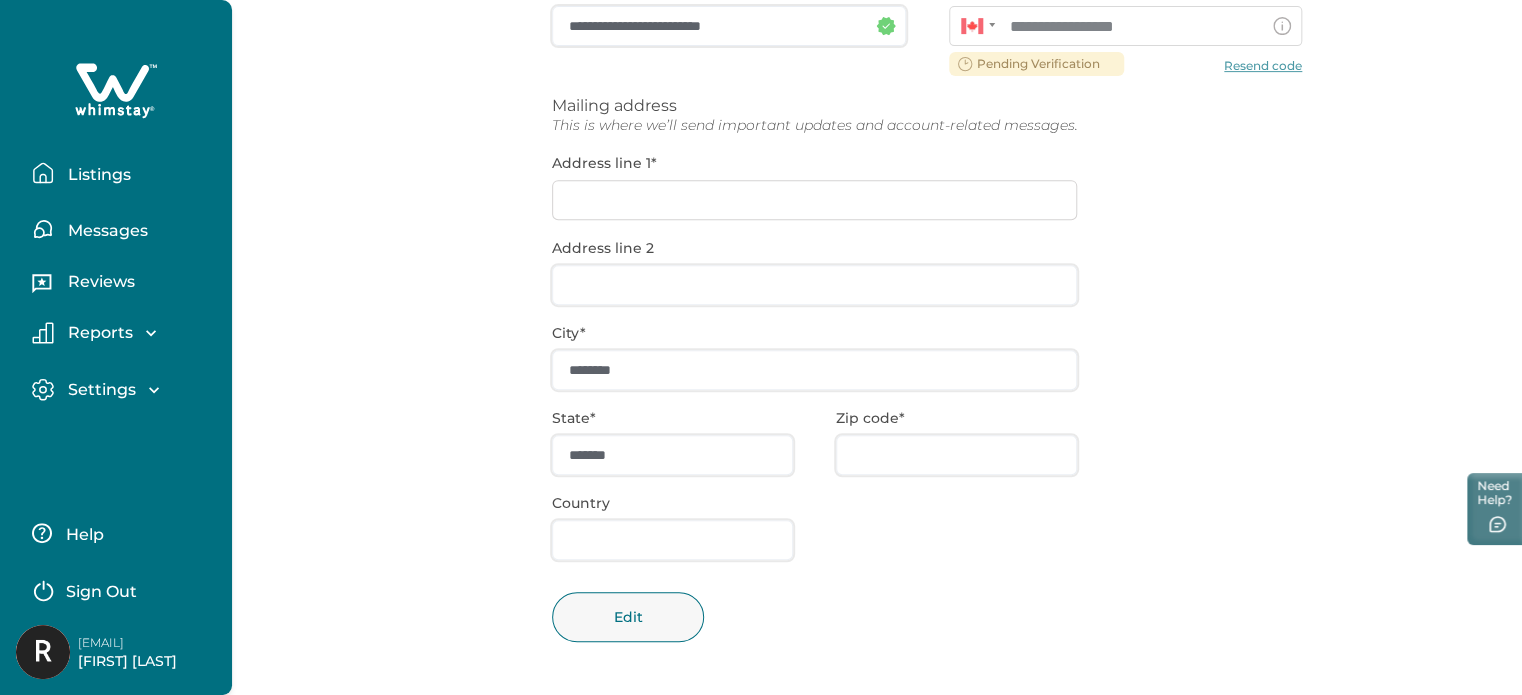 click on "Reviews" at bounding box center [98, 282] 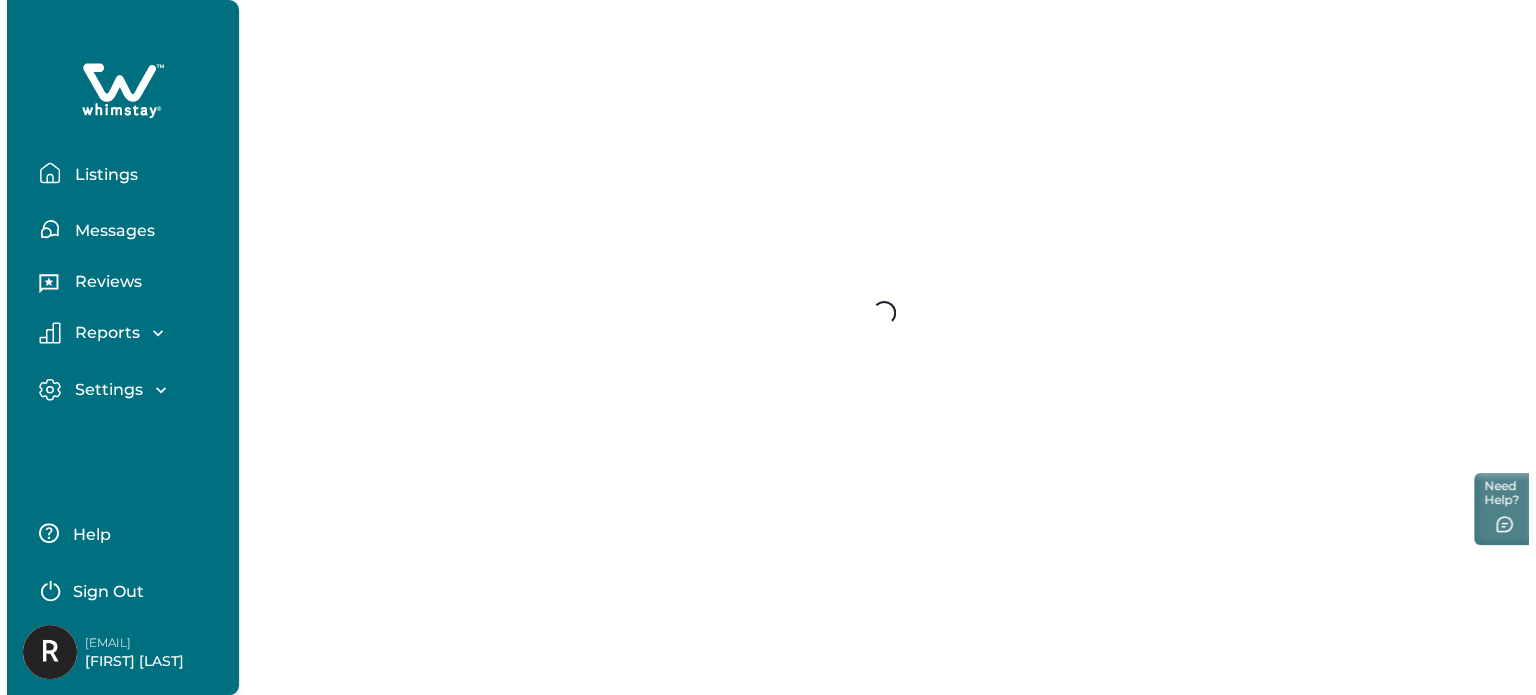 scroll, scrollTop: 0, scrollLeft: 0, axis: both 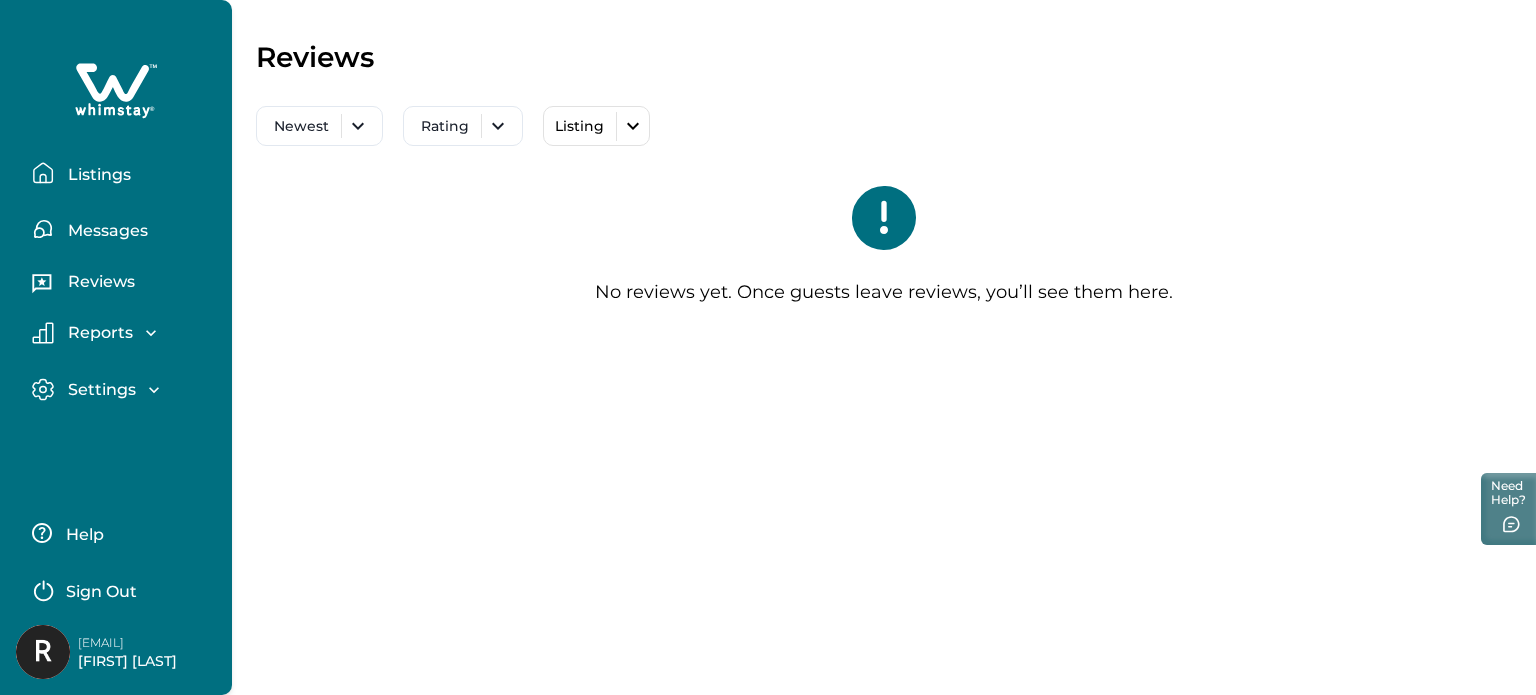 click on "Messages" at bounding box center [105, 231] 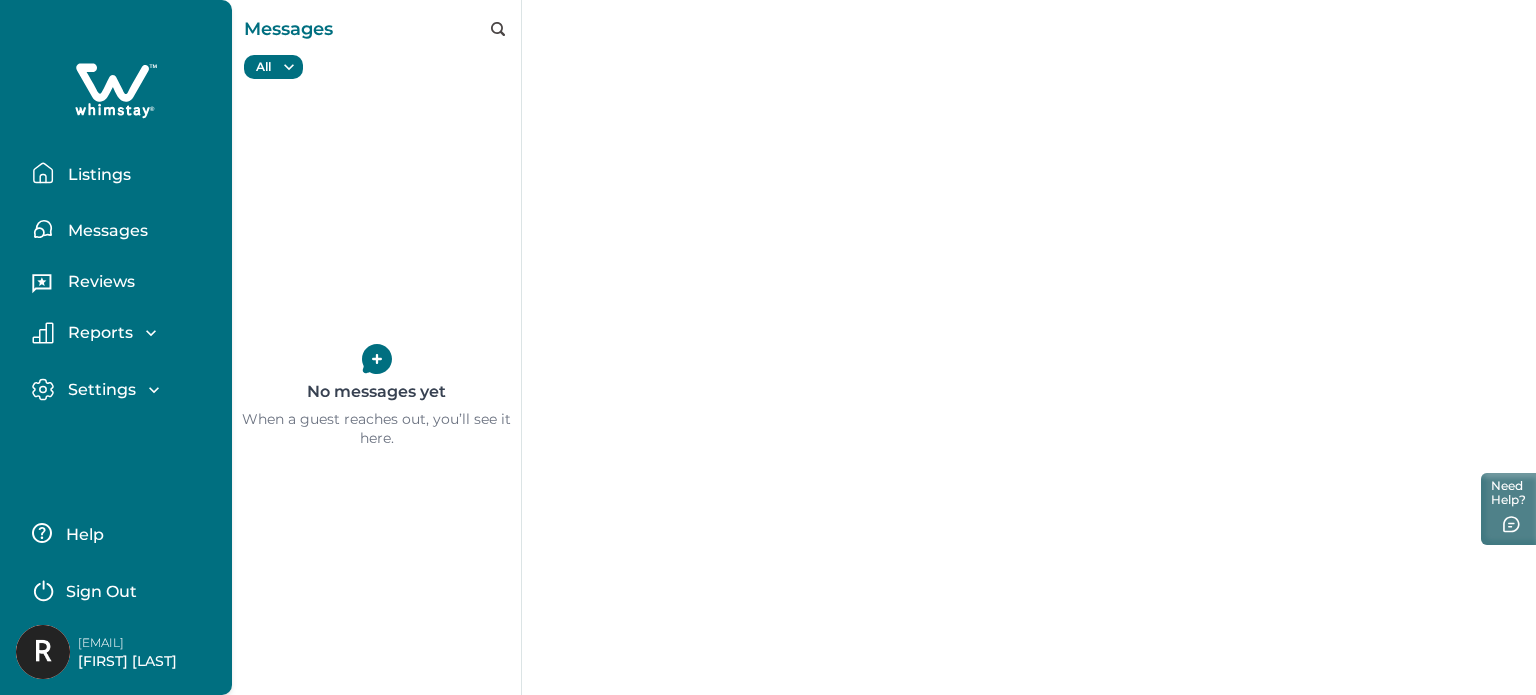 click on "Listings" at bounding box center (96, 175) 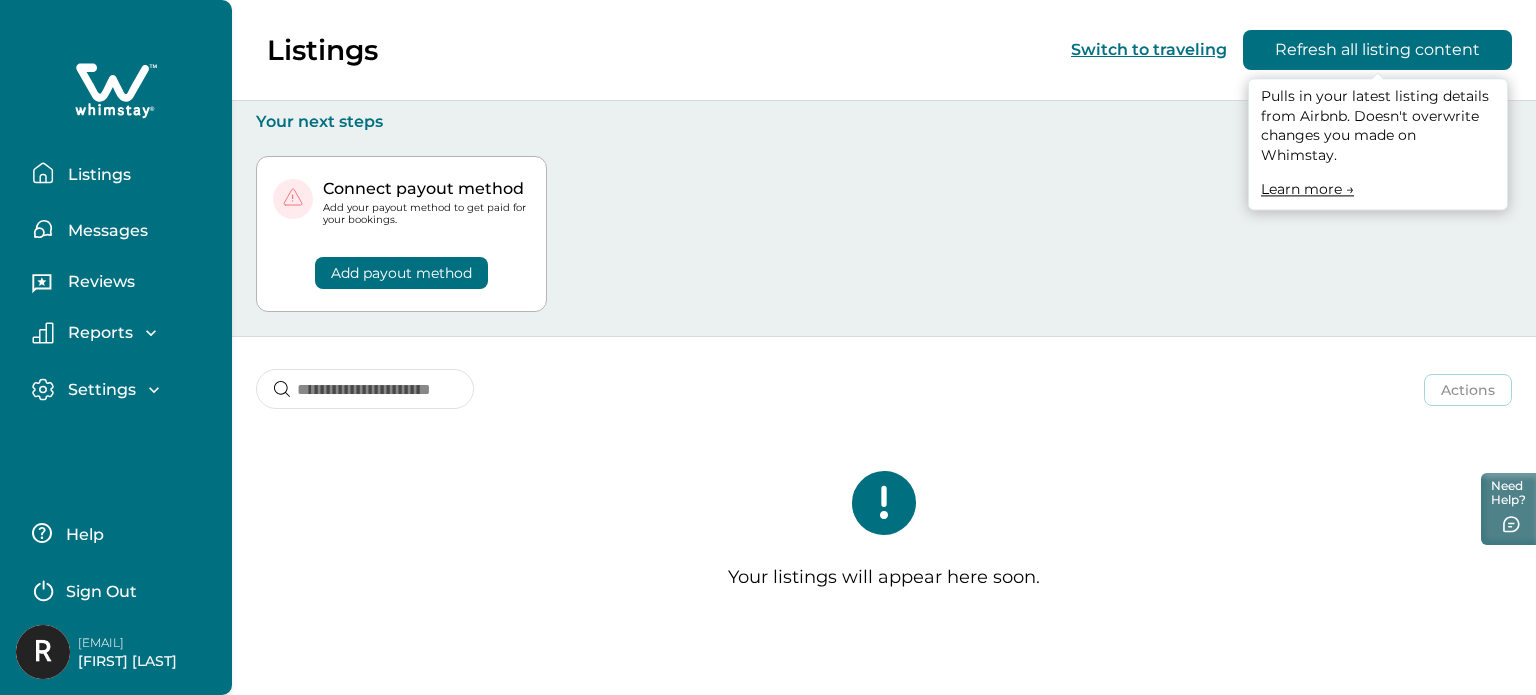 click on "Refresh all listing content" at bounding box center (1377, 50) 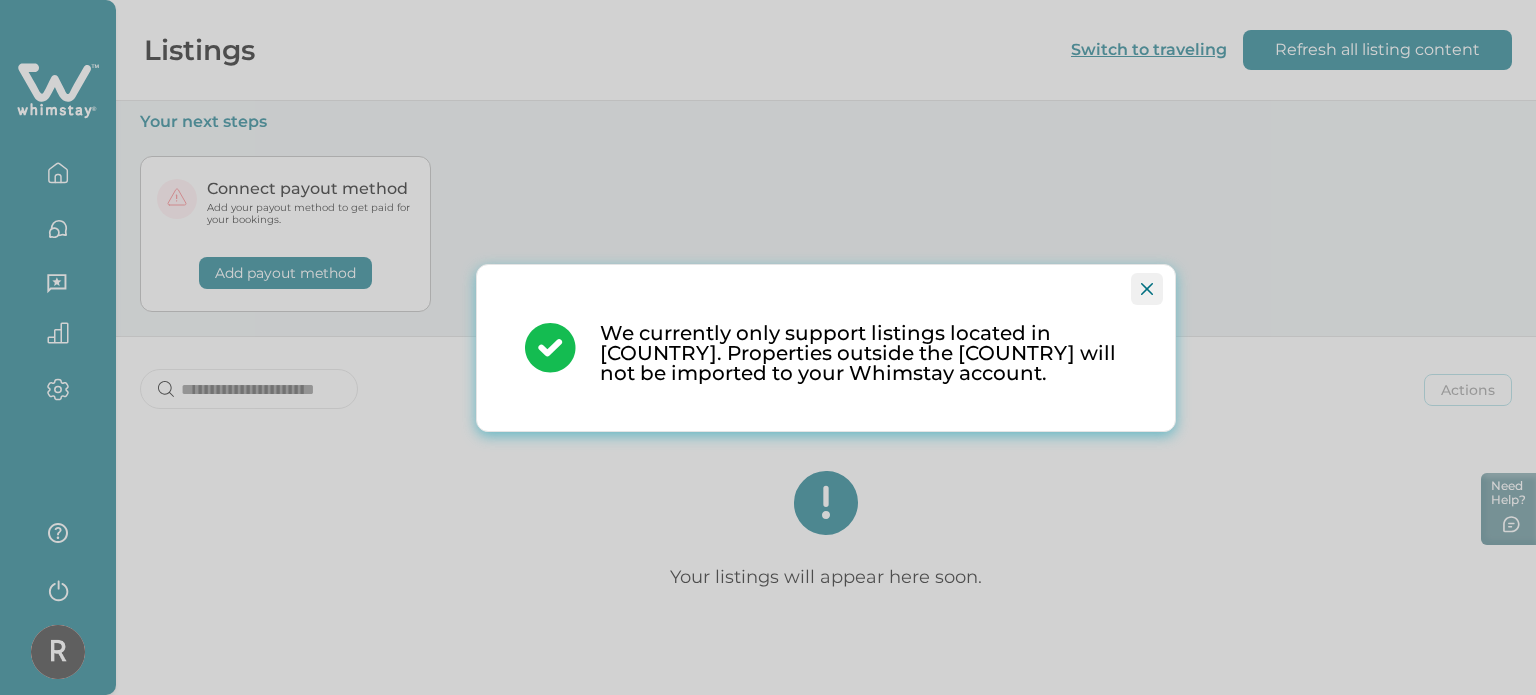click 